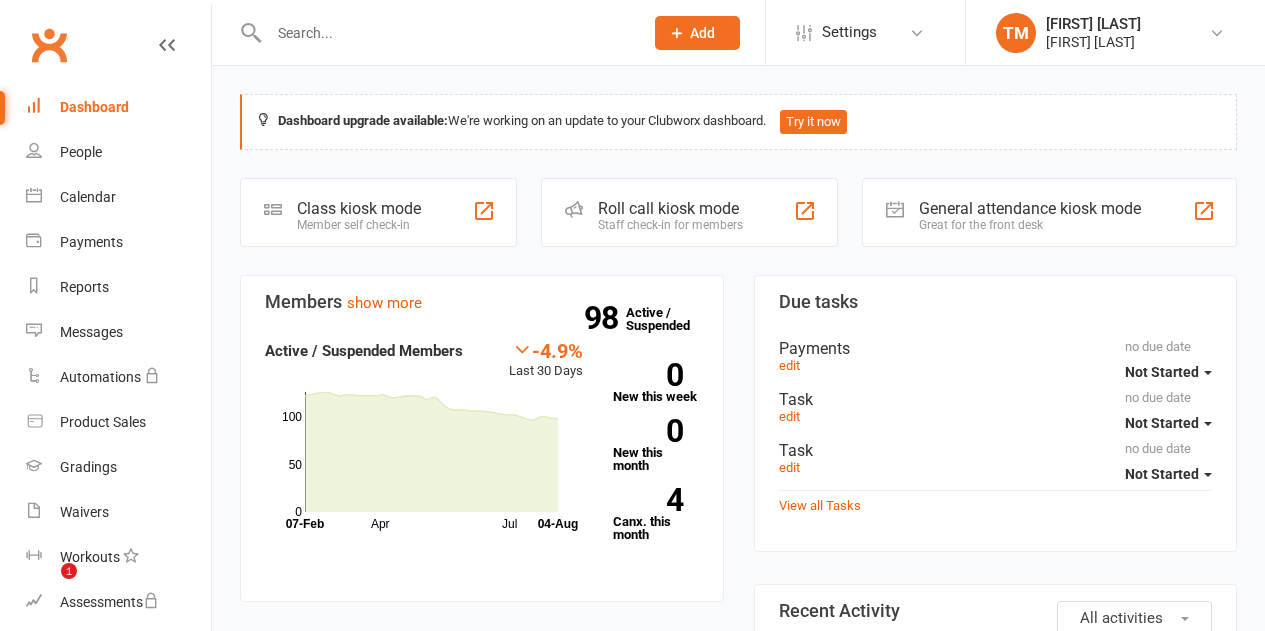 scroll, scrollTop: 0, scrollLeft: 0, axis: both 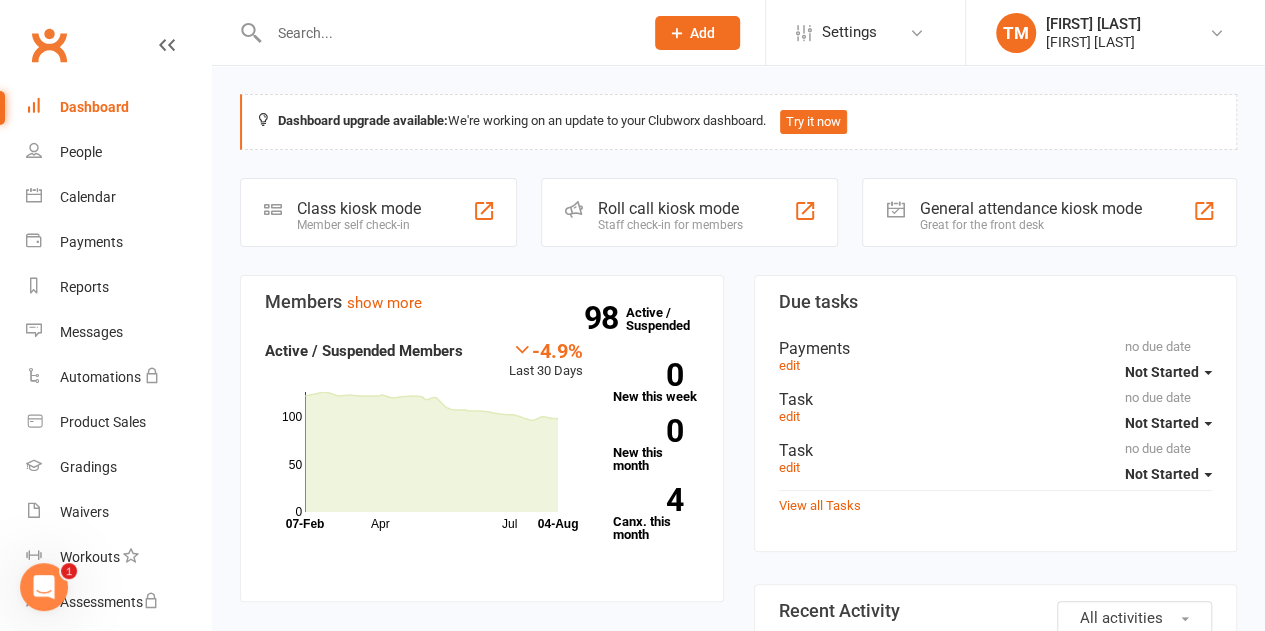 click at bounding box center (446, 33) 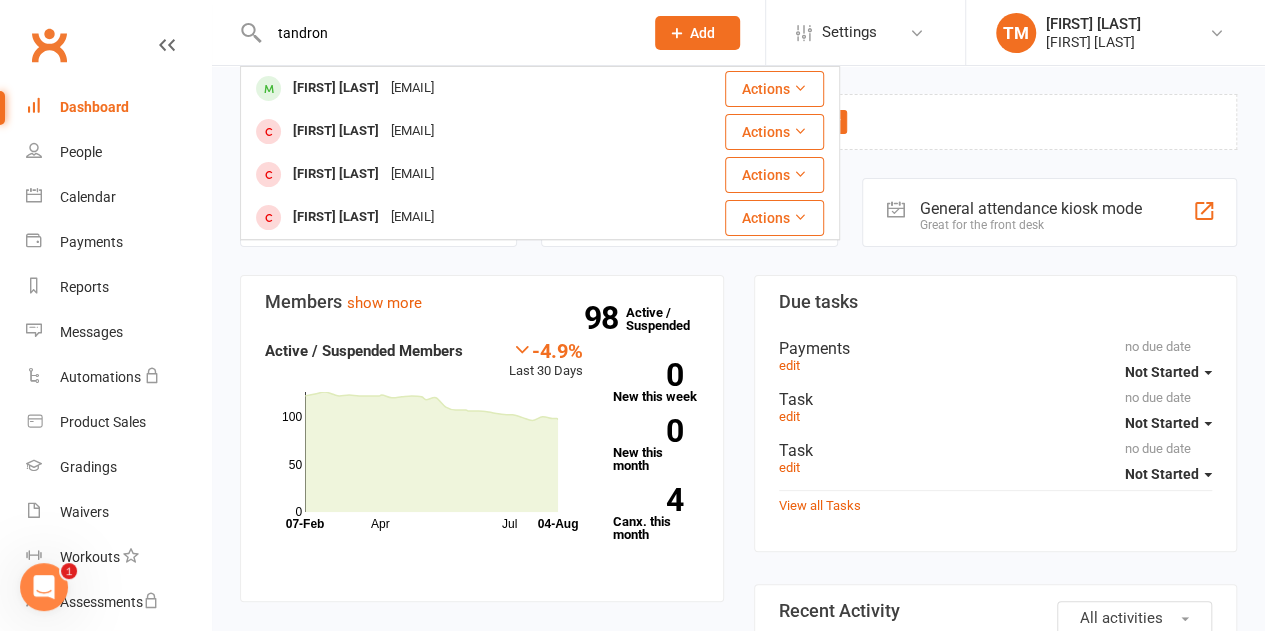 type on "tandron" 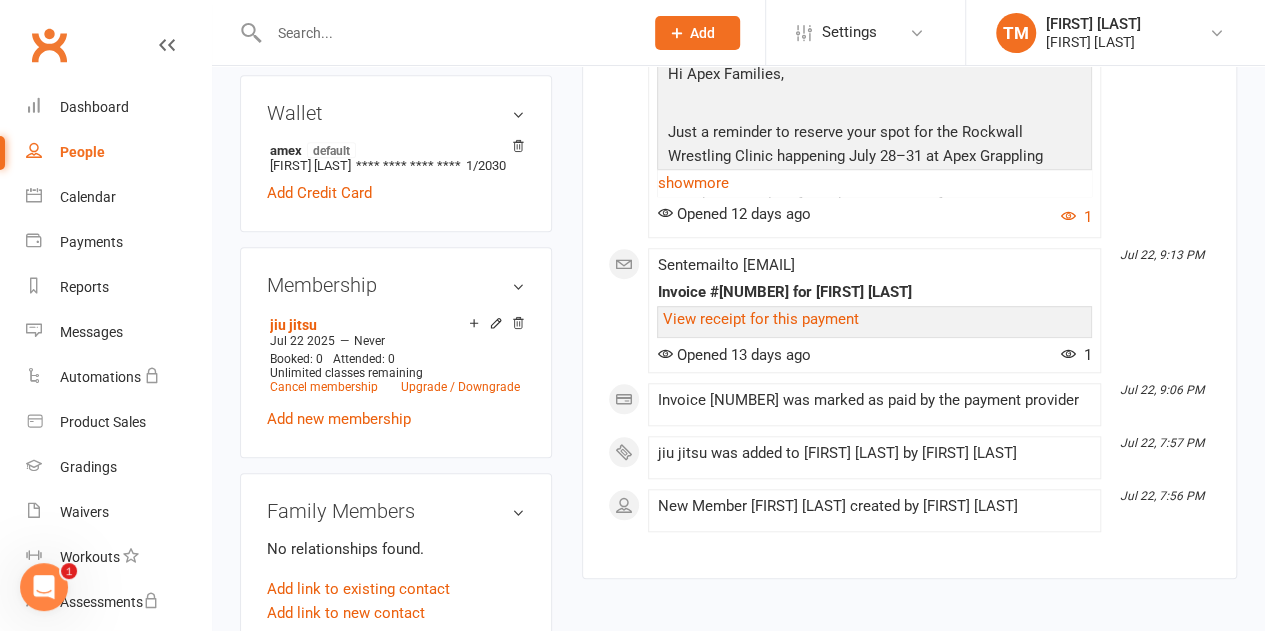 scroll, scrollTop: 700, scrollLeft: 0, axis: vertical 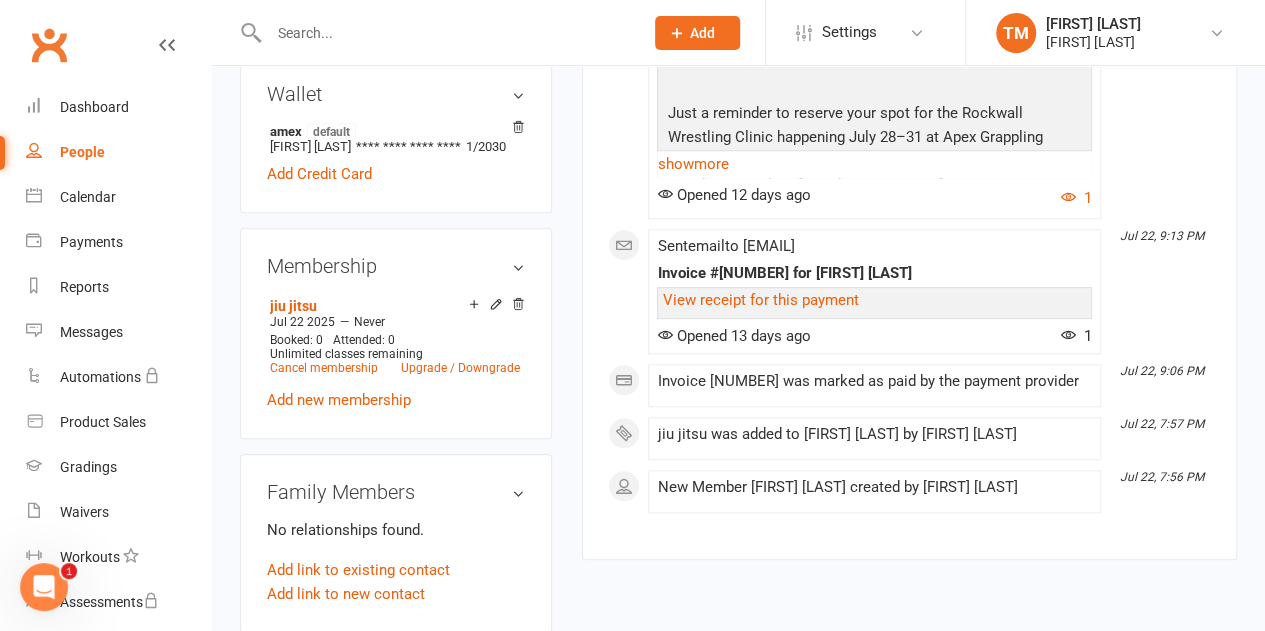 click on "Add new membership" at bounding box center [339, 400] 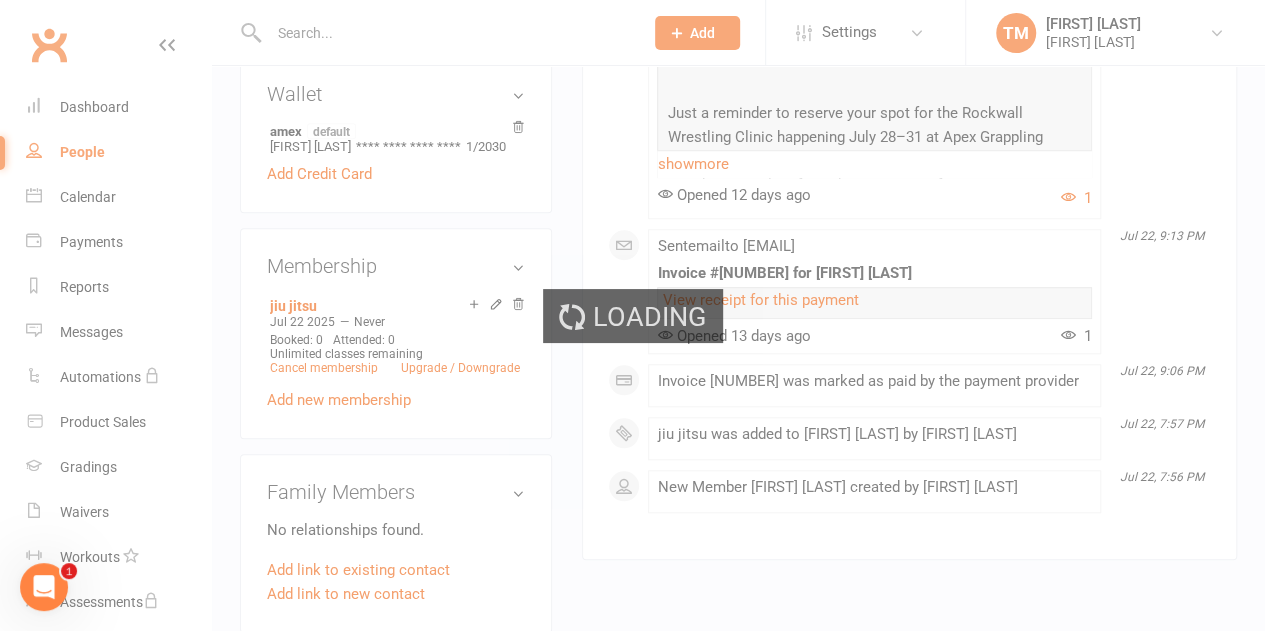 scroll, scrollTop: 0, scrollLeft: 0, axis: both 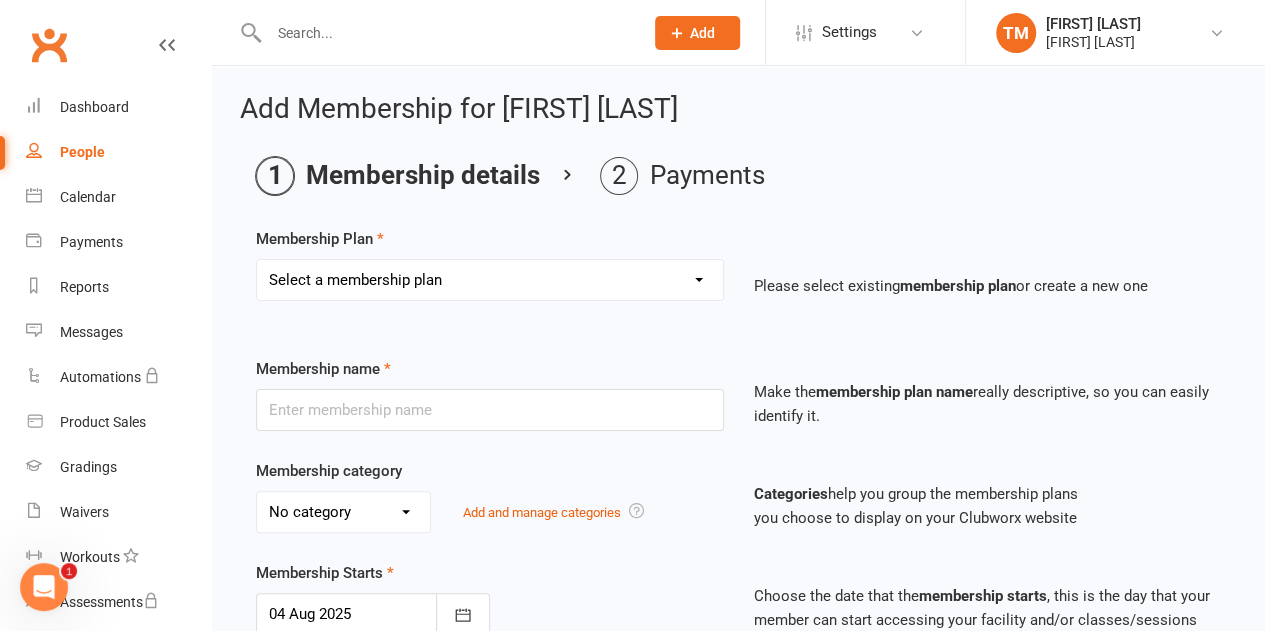 click on "Select a membership plan Create new Membership Plan Advanced Monthly Membership Beginner Monthly Membership Jui jitsu and advance wrestling Advance Wrestling Beginners Wrestling Multi family plan jiu jitsu teens wrestling + strength program Teens wrestling AJJ Adult fundamentals Beginner Jiu Jitsu and Wrestling after school program beginner wrestling (2 kids) Kids/Beginners Jiu Jitsu Coaches Fee Teens Wrestling + Jiu Jitsu Volunteer add on jiu-jitsu plan to membership Beginners wrestling and Jits" at bounding box center [490, 280] 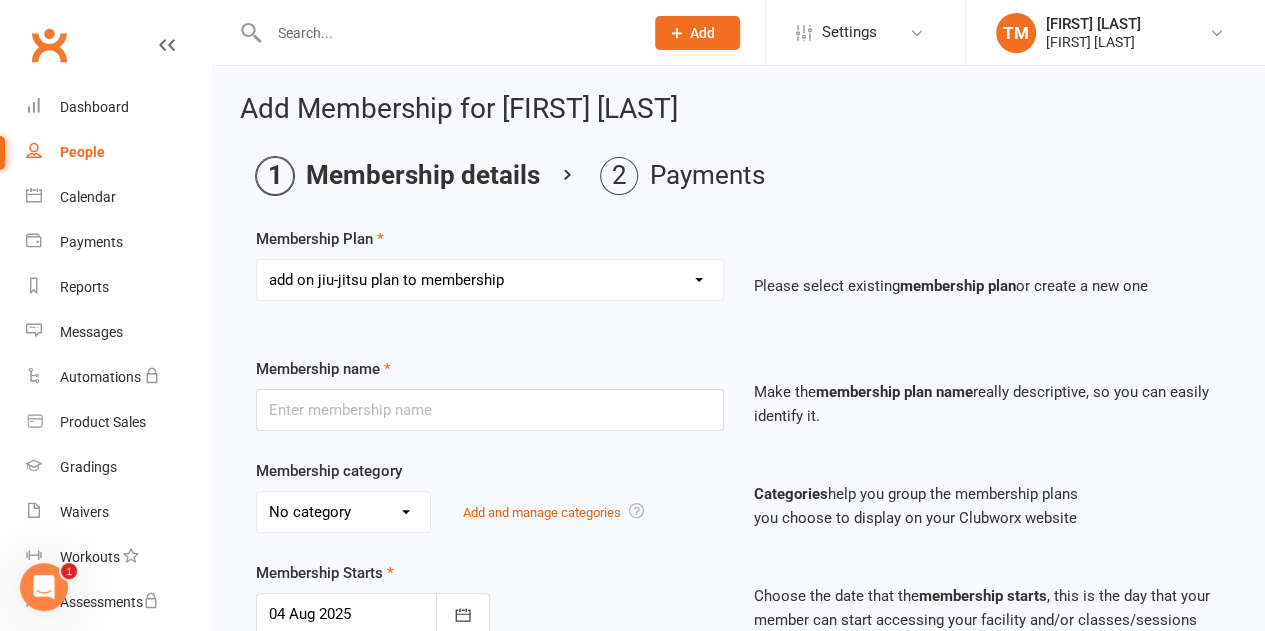 click on "Select a membership plan Create new Membership Plan Advanced Monthly Membership Beginner Monthly Membership Jui jitsu and advance wrestling Advance Wrestling Beginners Wrestling Multi family plan jiu jitsu teens wrestling + strength program Teens wrestling AJJ Adult fundamentals Beginner Jiu Jitsu and Wrestling after school program beginner wrestling (2 kids) Kids/Beginners Jiu Jitsu Coaches Fee Teens Wrestling + Jiu Jitsu Volunteer add on jiu-jitsu plan to membership Beginners wrestling and Jits" at bounding box center [490, 280] 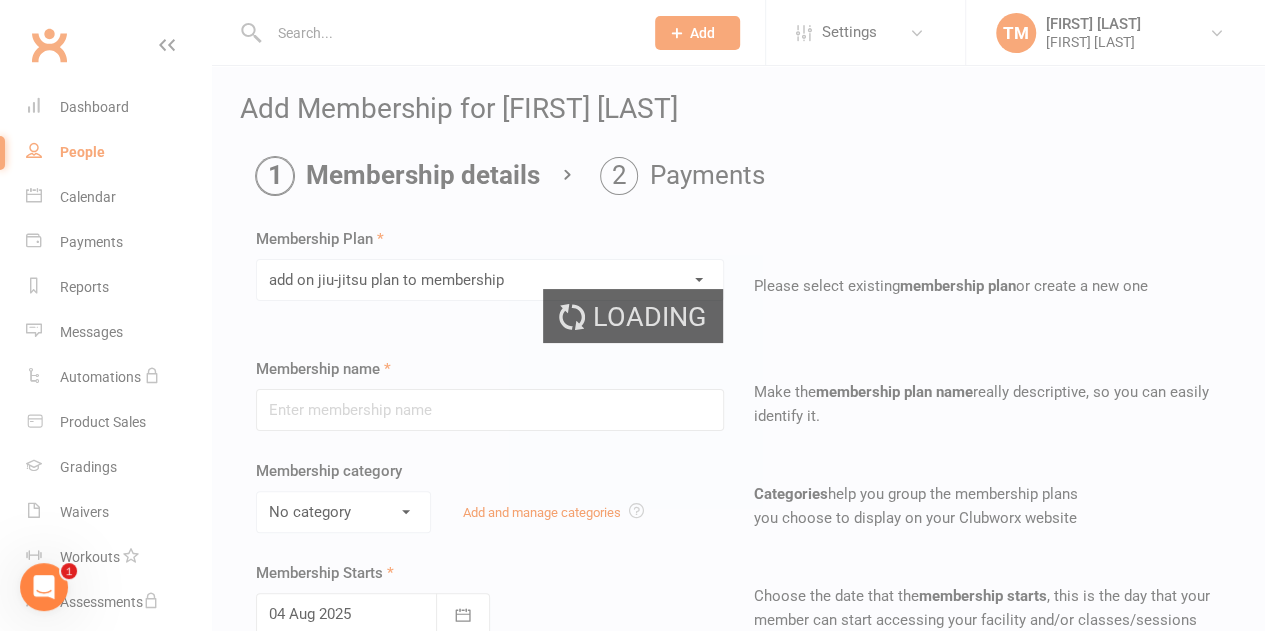 type on "add on jiu-jitsu plan to membership" 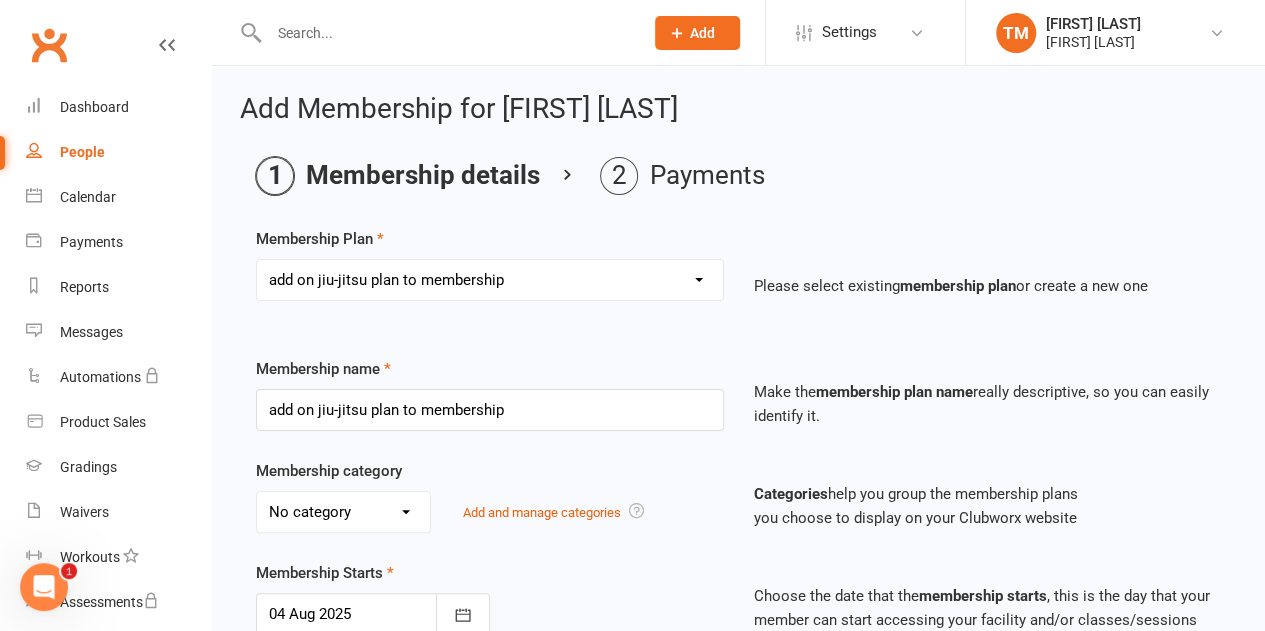 click on "Select a membership plan Create new Membership Plan Advanced Monthly Membership Beginner Monthly Membership Jui jitsu and advance wrestling Advance Wrestling Beginners Wrestling Multi family plan jiu jitsu teens wrestling + strength program Teens wrestling AJJ Adult fundamentals Beginner Jiu Jitsu and Wrestling after school program beginner wrestling (2 kids) Kids/Beginners Jiu Jitsu Coaches Fee Teens Wrestling + Jiu Jitsu Volunteer add on jiu-jitsu plan to membership Beginners wrestling and Jits" at bounding box center (490, 280) 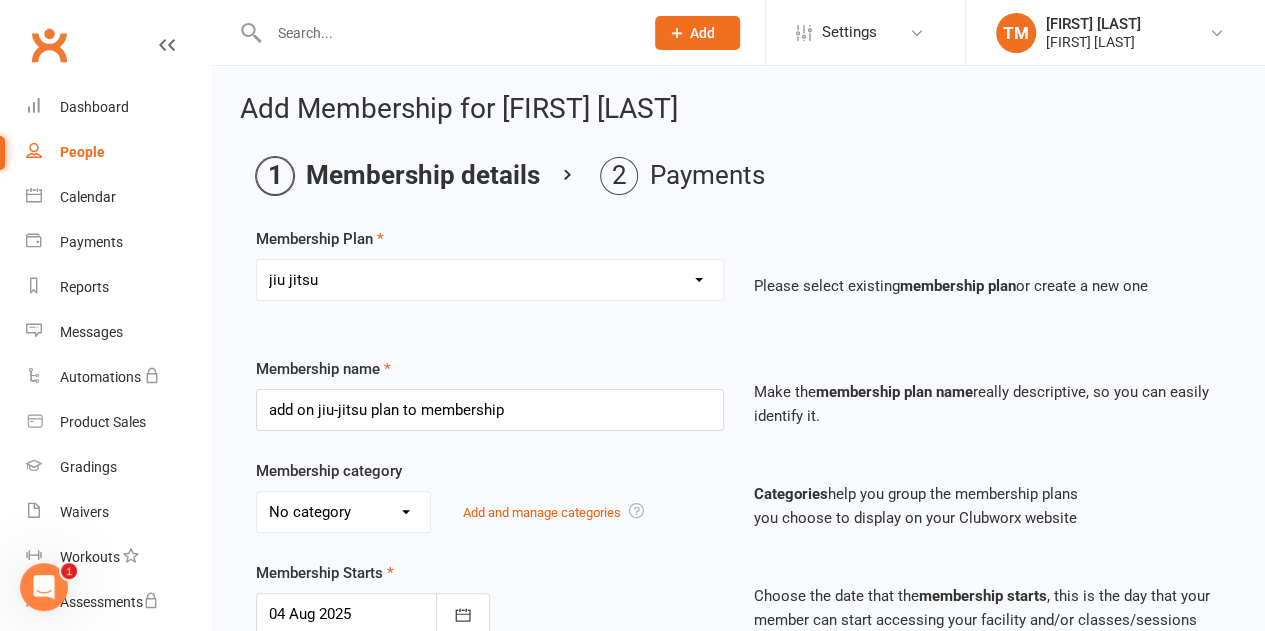 click on "Select a membership plan Create new Membership Plan Advanced Monthly Membership Beginner Monthly Membership Jui jitsu and advance wrestling Advance Wrestling Beginners Wrestling Multi family plan jiu jitsu teens wrestling + strength program Teens wrestling AJJ Adult fundamentals Beginner Jiu Jitsu and Wrestling after school program beginner wrestling (2 kids) Kids/Beginners Jiu Jitsu Coaches Fee Teens Wrestling + Jiu Jitsu Volunteer add on jiu-jitsu plan to membership Beginners wrestling and Jits" at bounding box center [490, 280] 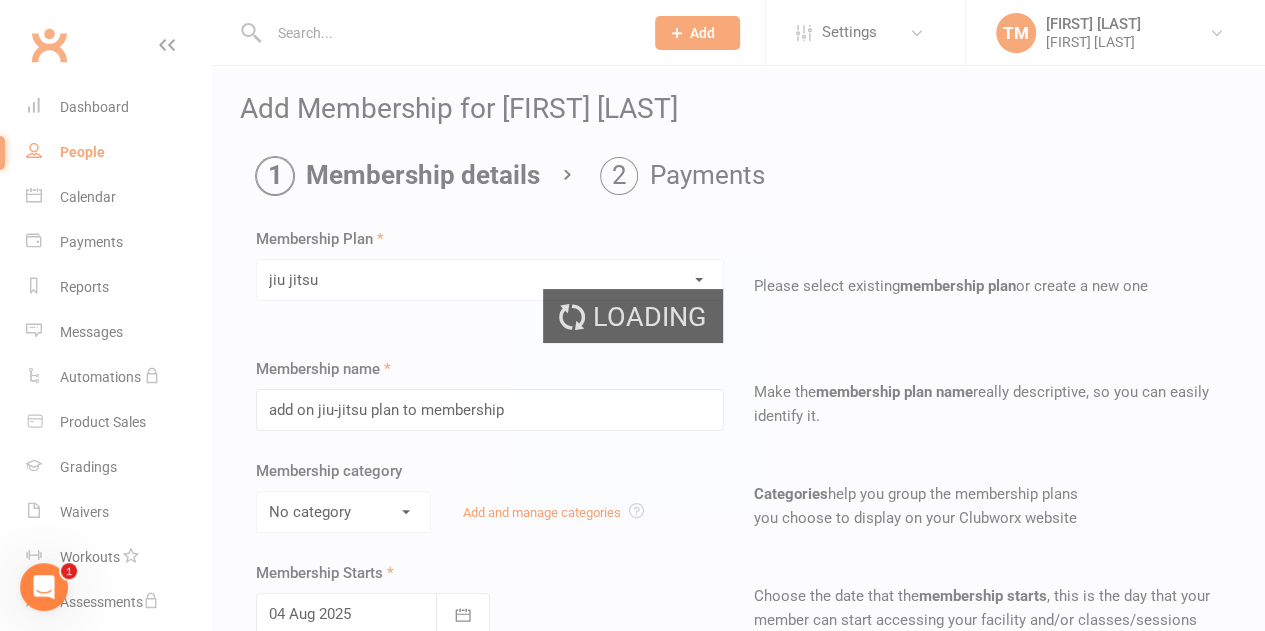 type on "jiu jitsu" 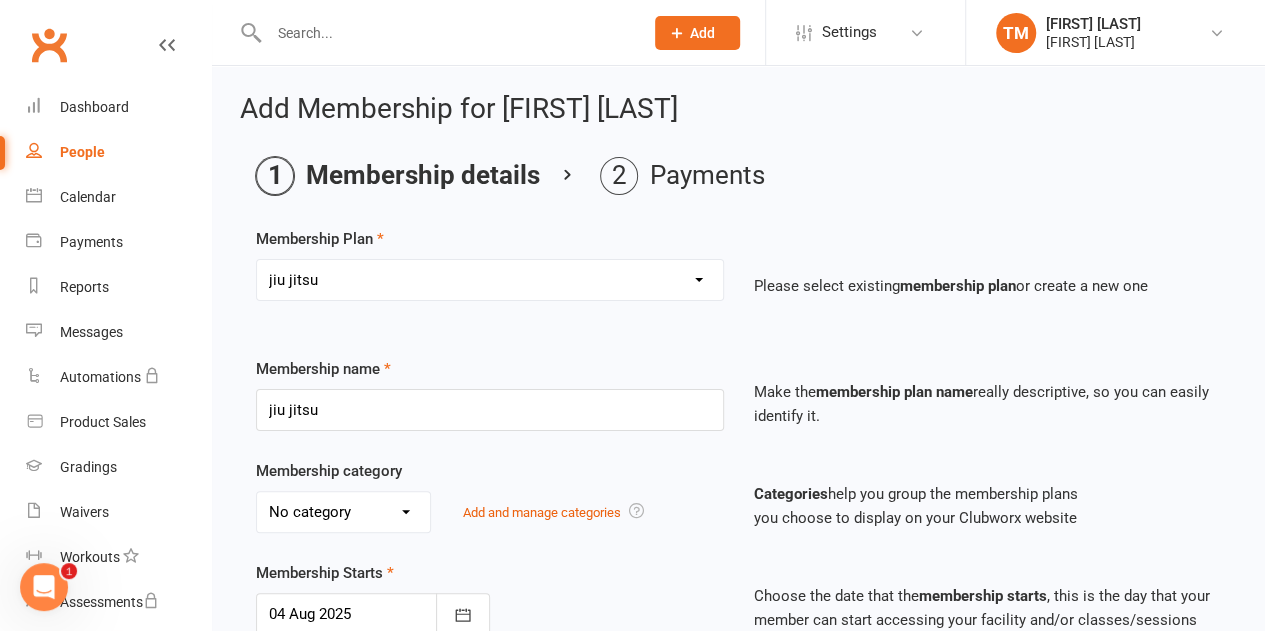 click on "Select a membership plan Create new Membership Plan Advanced Monthly Membership Beginner Monthly Membership Jui jitsu and advance wrestling Advance Wrestling Beginners Wrestling Multi family plan jiu jitsu teens wrestling + strength program Teens wrestling AJJ Adult fundamentals Beginner Jiu Jitsu and Wrestling after school program beginner wrestling (2 kids) Kids/Beginners Jiu Jitsu Coaches Fee Teens Wrestling + Jiu Jitsu Volunteer add on jiu-jitsu plan to membership Beginners wrestling and Jits" at bounding box center [490, 280] 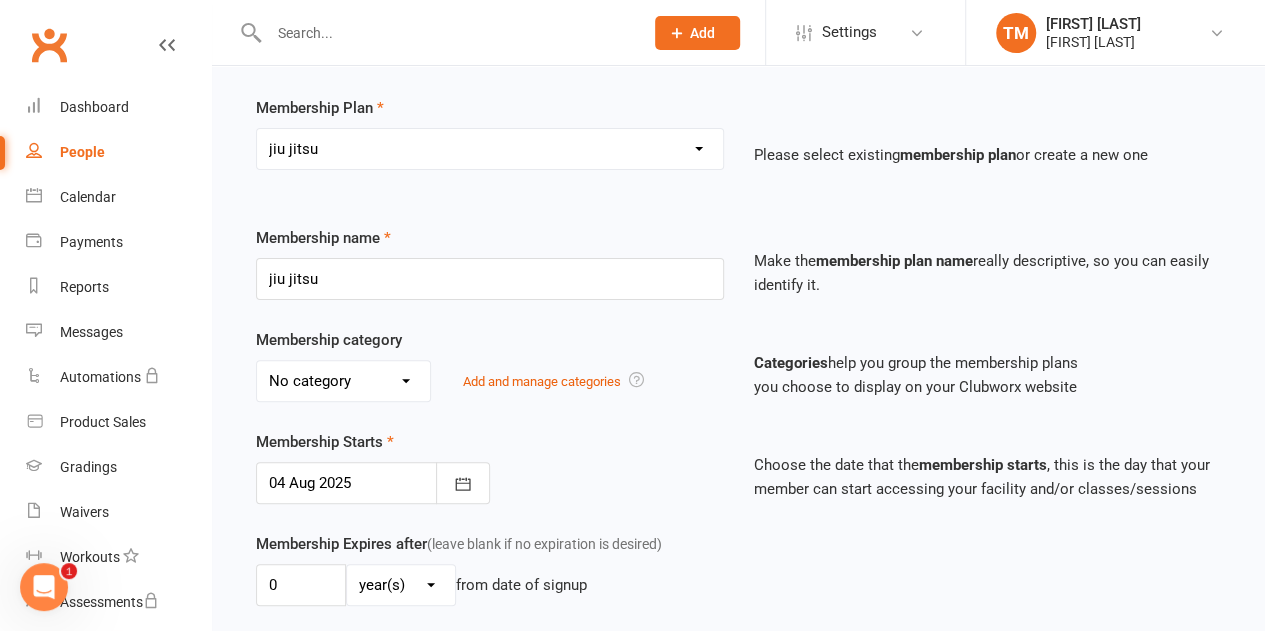 scroll, scrollTop: 0, scrollLeft: 0, axis: both 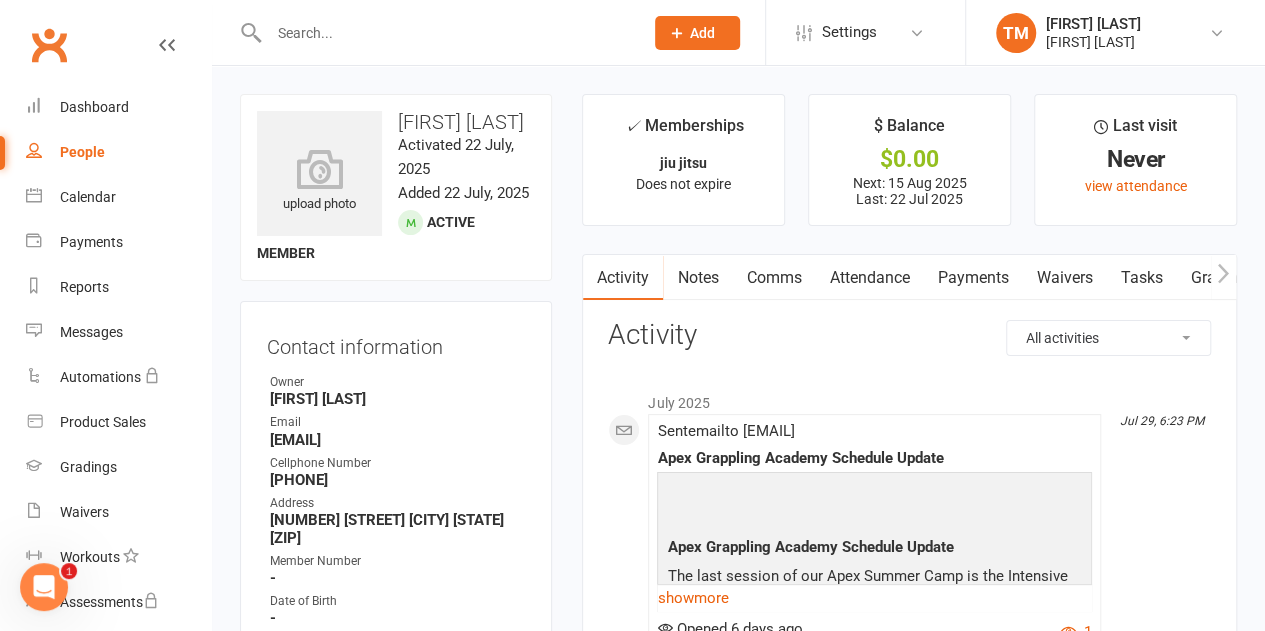 click on "Payments" at bounding box center [972, 278] 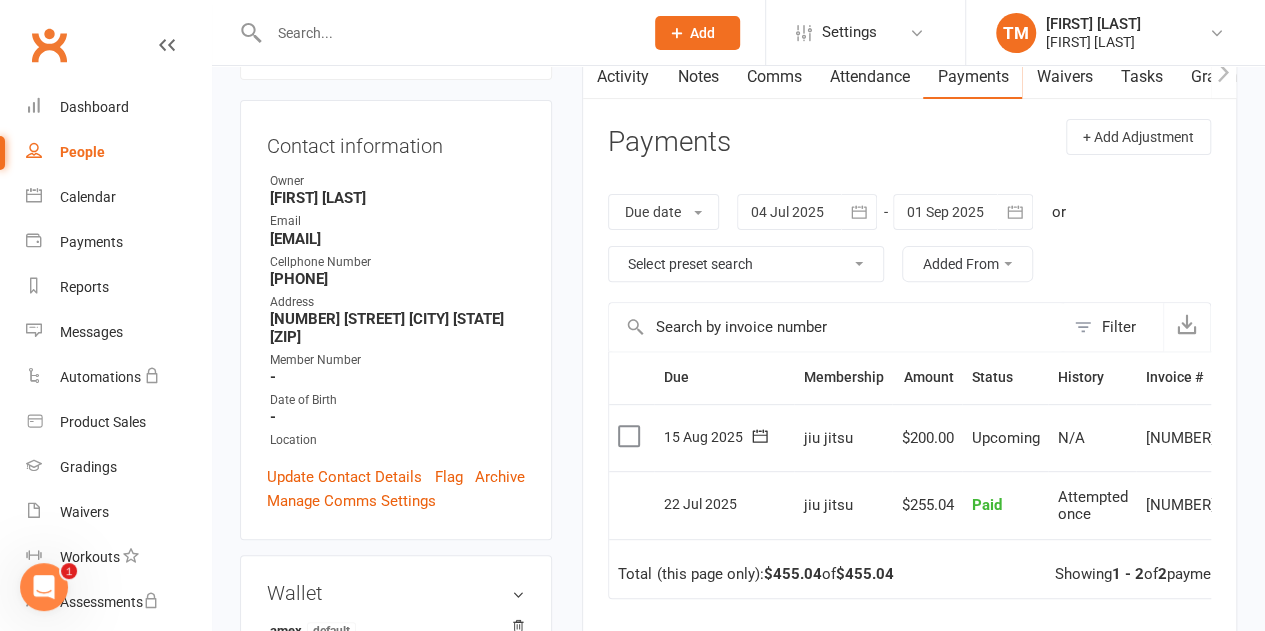 scroll, scrollTop: 204, scrollLeft: 0, axis: vertical 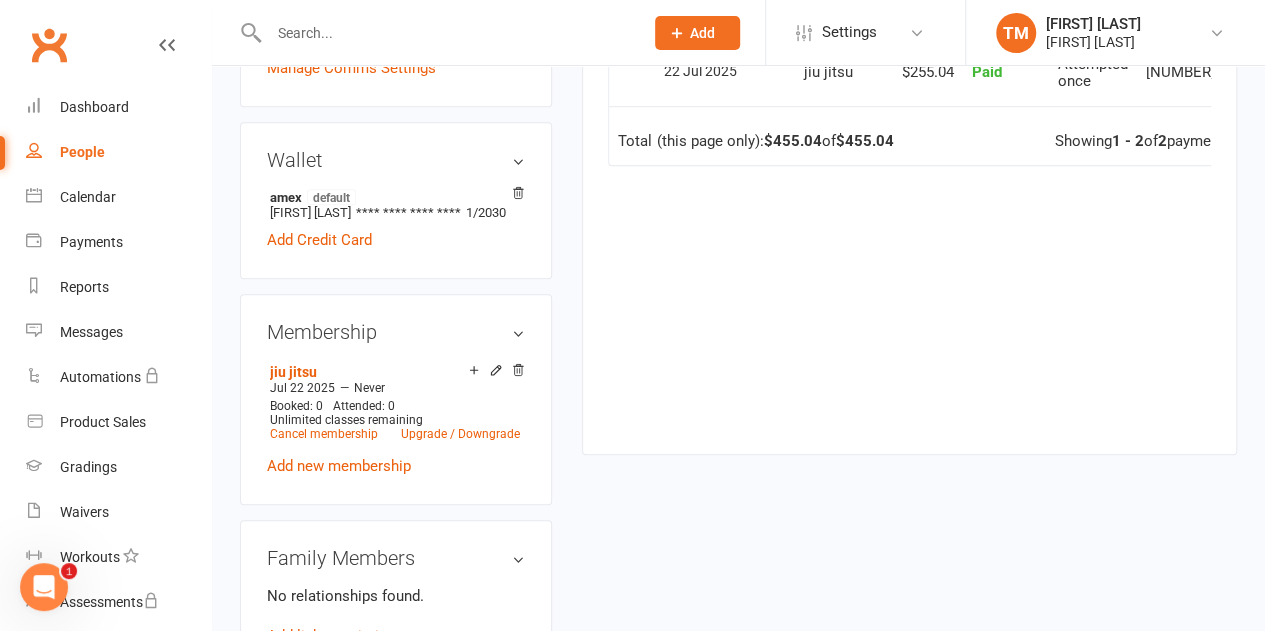 click on "Add new membership" at bounding box center (339, 466) 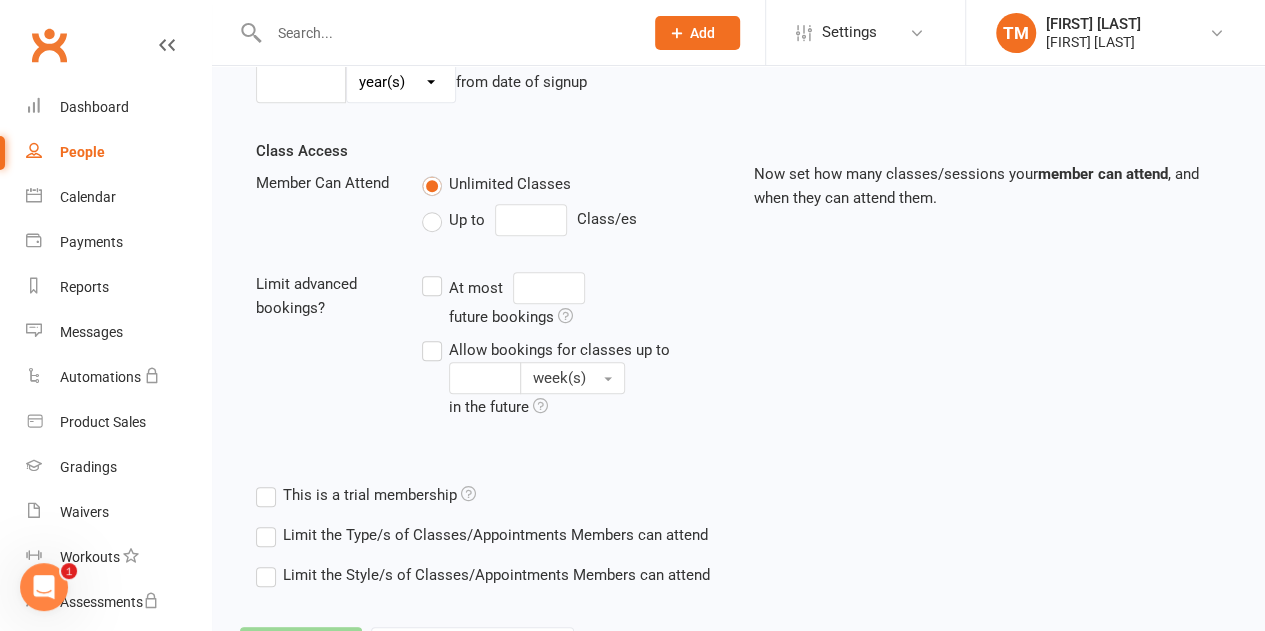 scroll, scrollTop: 0, scrollLeft: 0, axis: both 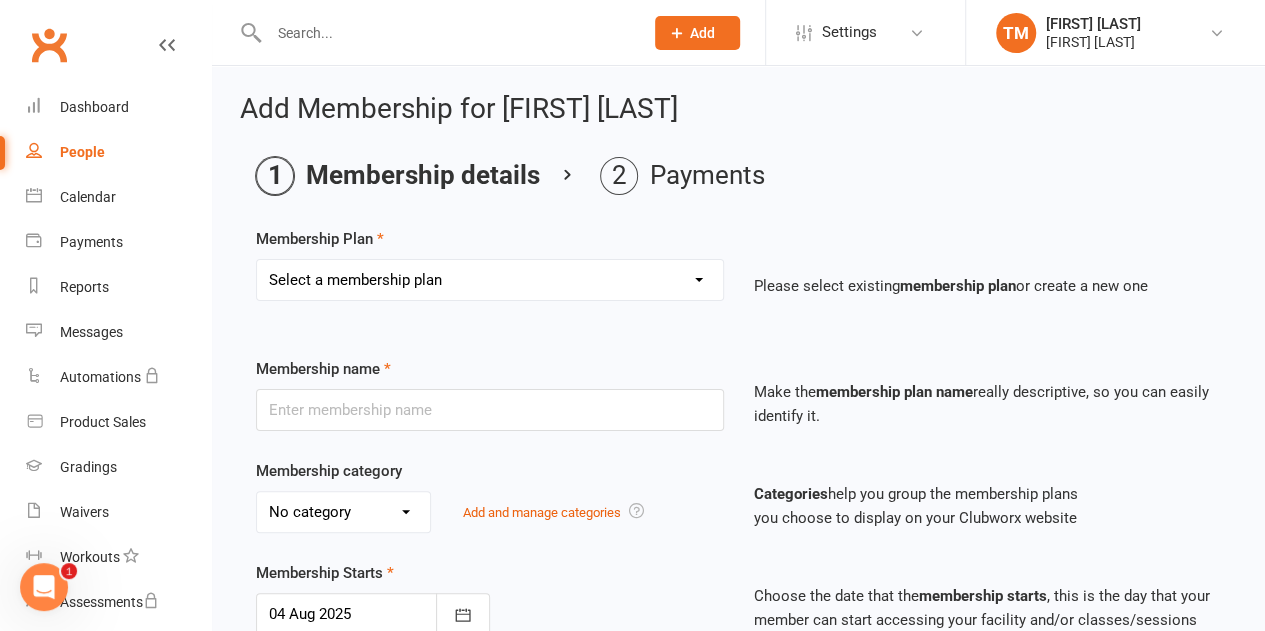 click on "Select a membership plan Create new Membership Plan Advanced Monthly Membership Beginner Monthly Membership Jui jitsu and advance wrestling Advance Wrestling Beginners Wrestling Multi family plan jiu jitsu teens wrestling + strength program Teens wrestling AJJ Adult fundamentals Beginner Jiu Jitsu and Wrestling after school program beginner wrestling (2 kids) Kids/Beginners Jiu Jitsu Coaches Fee Teens Wrestling + Jiu Jitsu Volunteer add on jiu-jitsu plan to membership Beginners wrestling and Jits" at bounding box center [490, 280] 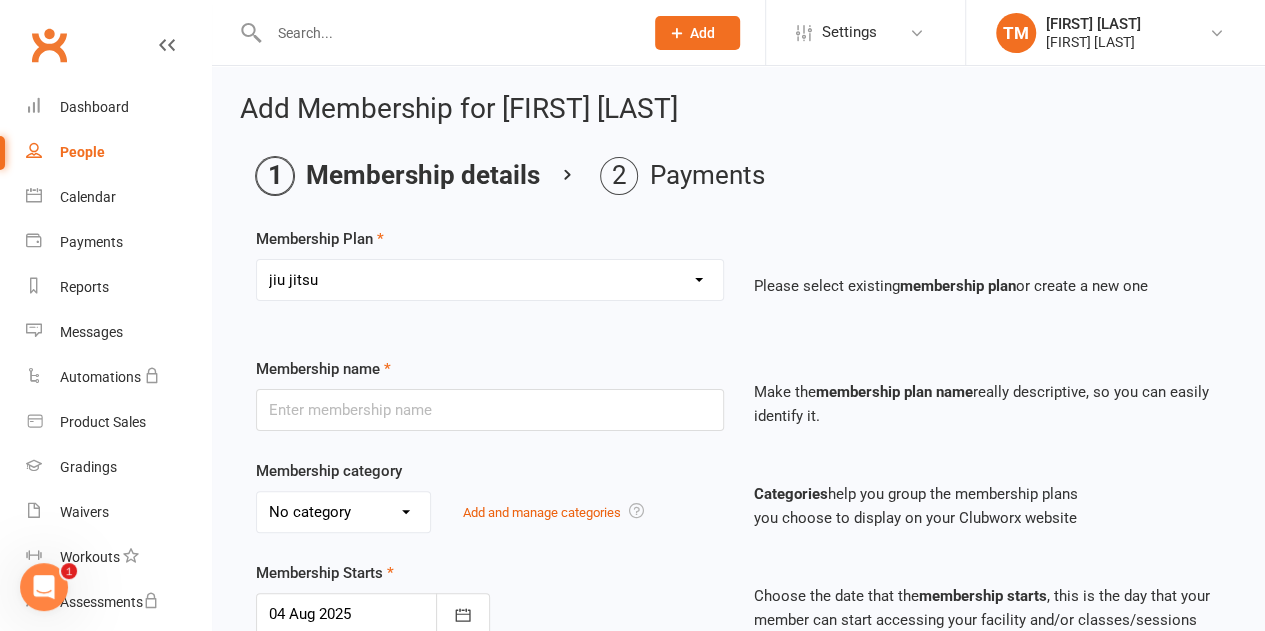 click on "Select a membership plan Create new Membership Plan Advanced Monthly Membership Beginner Monthly Membership Jui jitsu and advance wrestling Advance Wrestling Beginners Wrestling Multi family plan jiu jitsu teens wrestling + strength program Teens wrestling AJJ Adult fundamentals Beginner Jiu Jitsu and Wrestling after school program beginner wrestling (2 kids) Kids/Beginners Jiu Jitsu Coaches Fee Teens Wrestling + Jiu Jitsu Volunteer add on jiu-jitsu plan to membership Beginners wrestling and Jits" at bounding box center (490, 280) 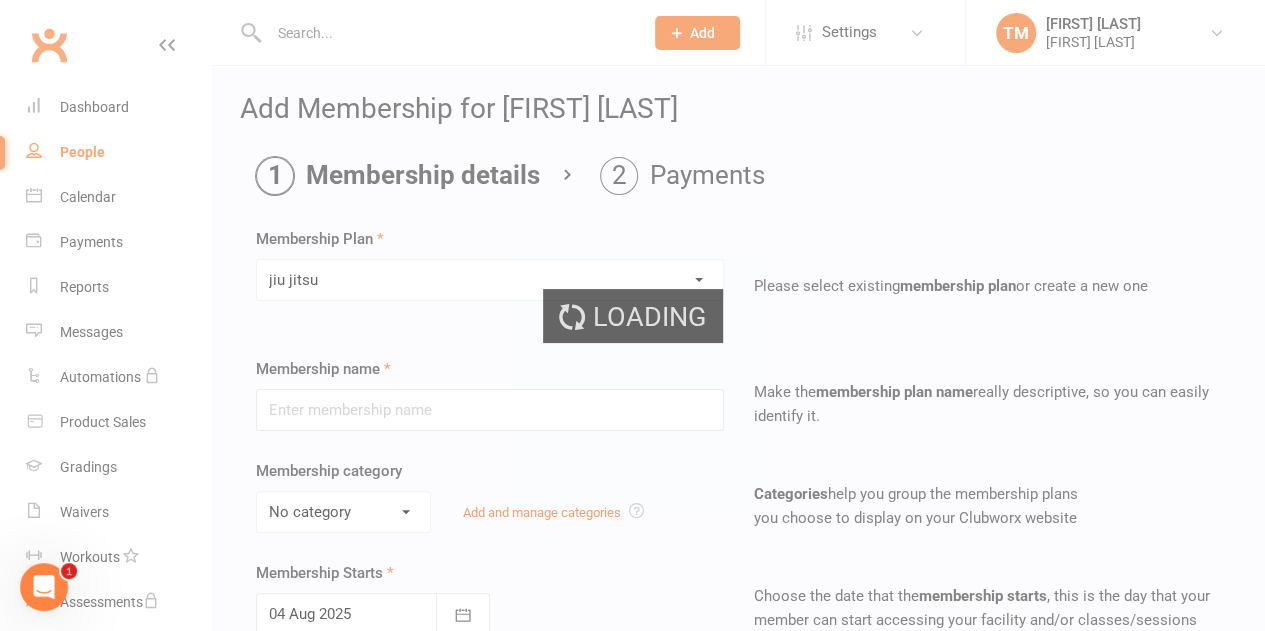 type on "jiu jitsu" 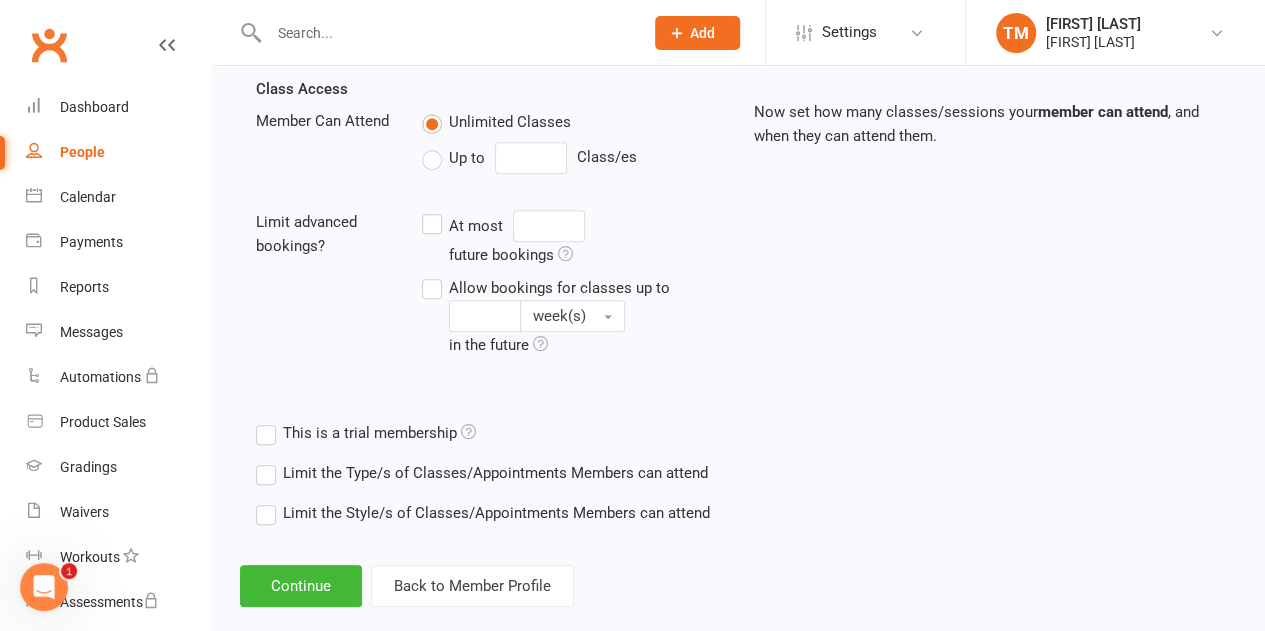 scroll, scrollTop: 722, scrollLeft: 0, axis: vertical 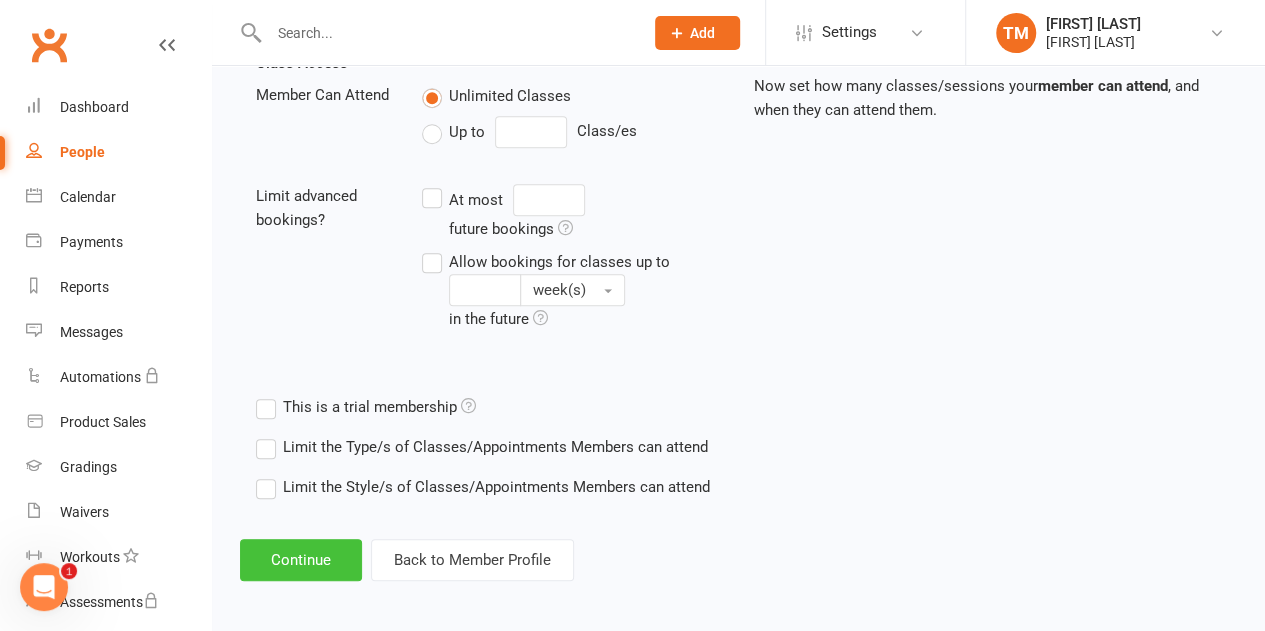 click on "Continue" at bounding box center (301, 560) 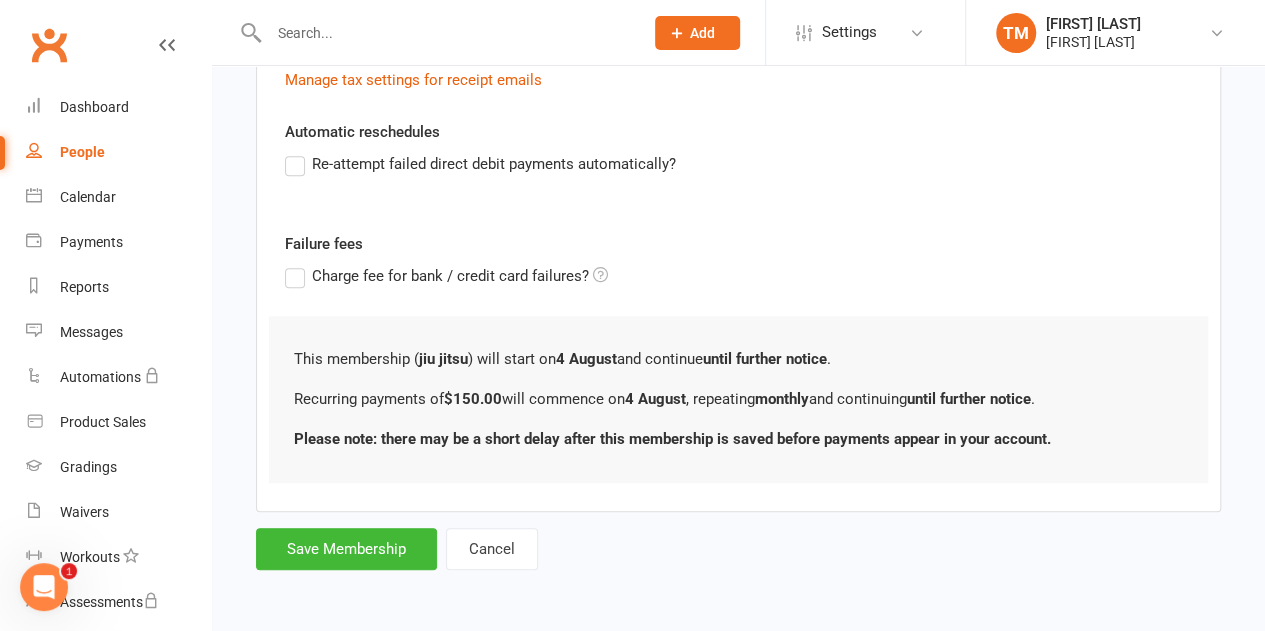 scroll, scrollTop: 0, scrollLeft: 0, axis: both 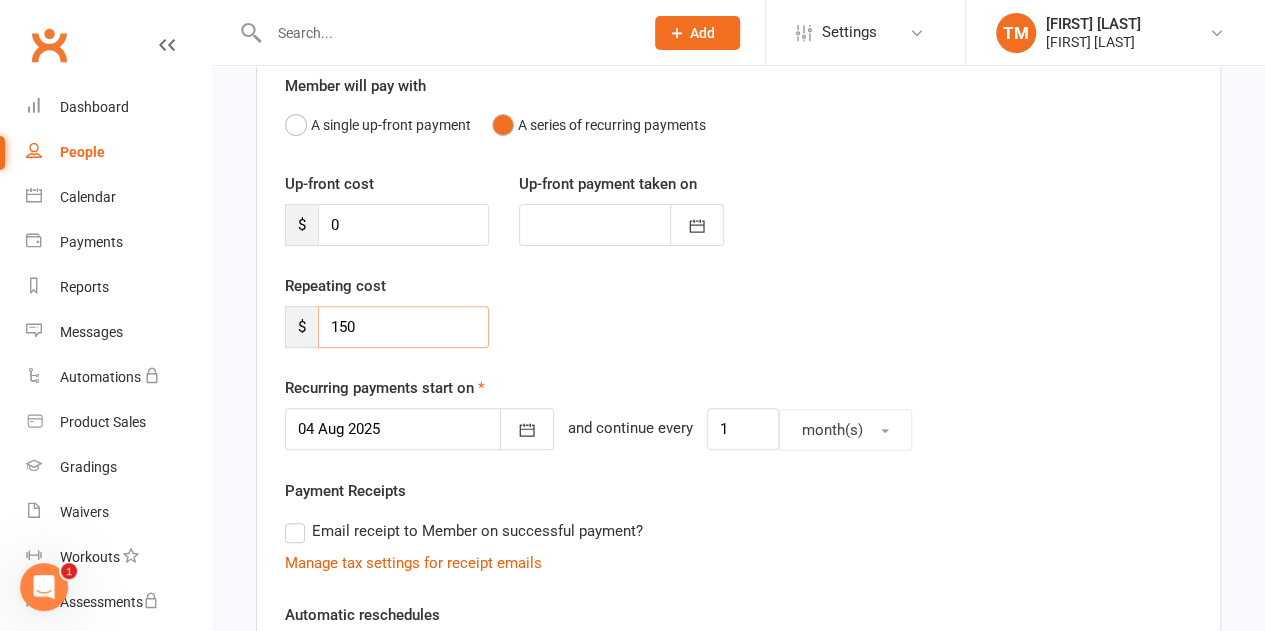 click on "150" at bounding box center [403, 327] 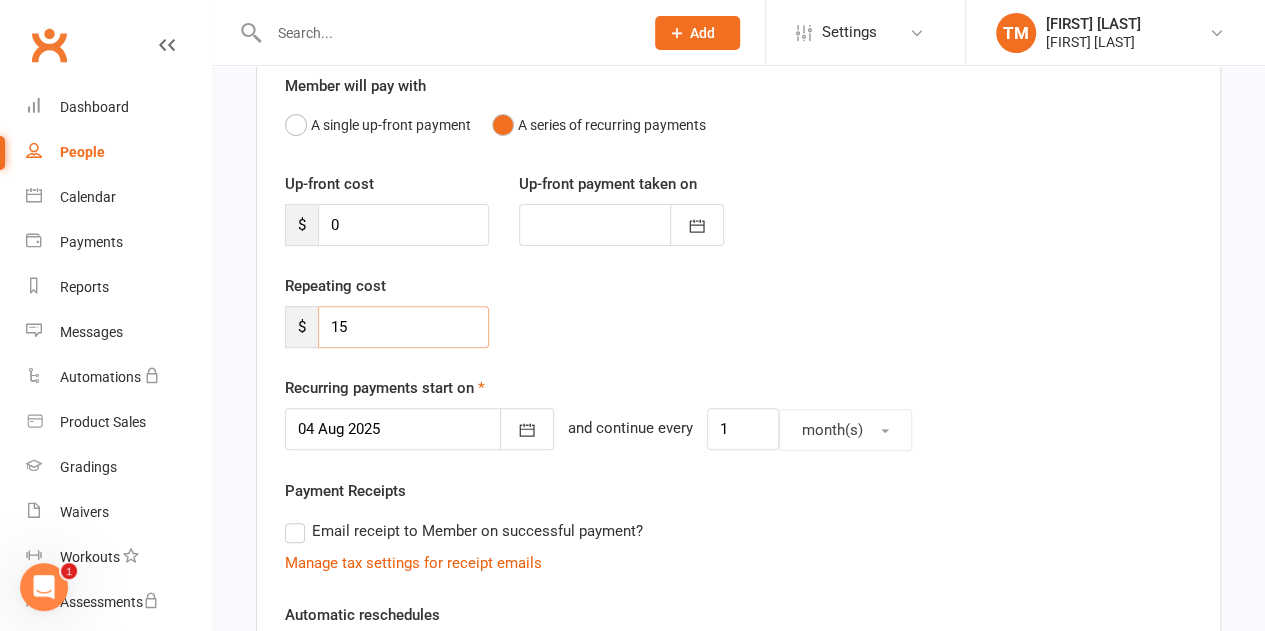 type on "1" 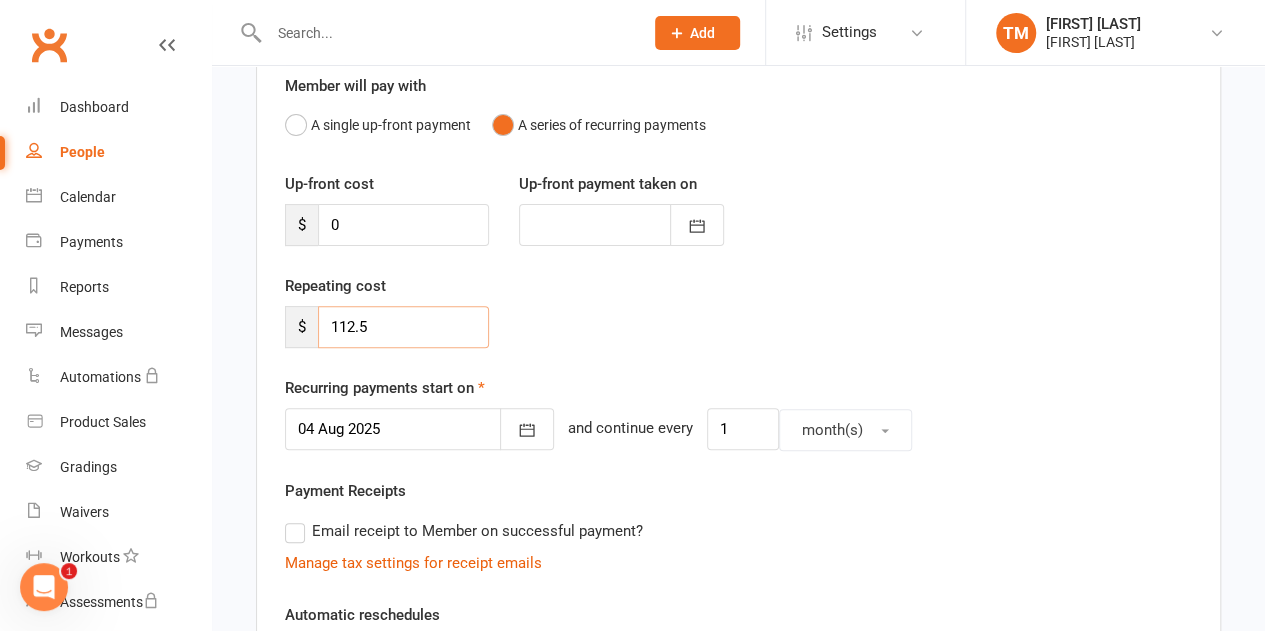 type on "112.50" 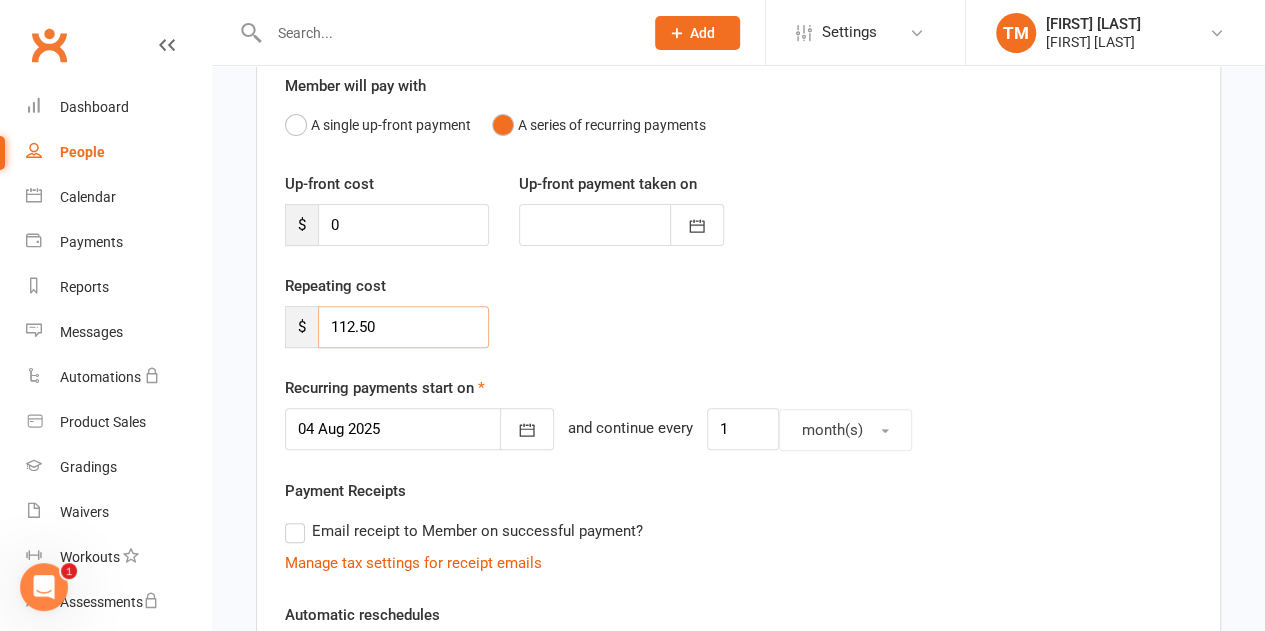 scroll, scrollTop: 0, scrollLeft: 0, axis: both 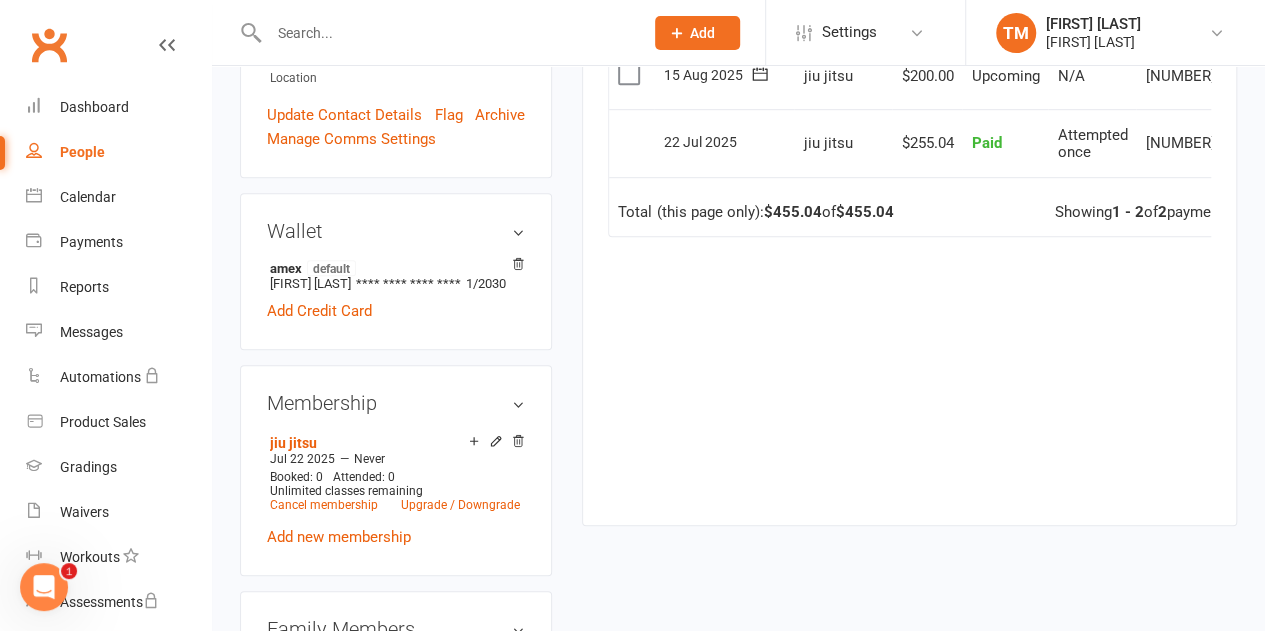 click on "Add new membership" at bounding box center [339, 537] 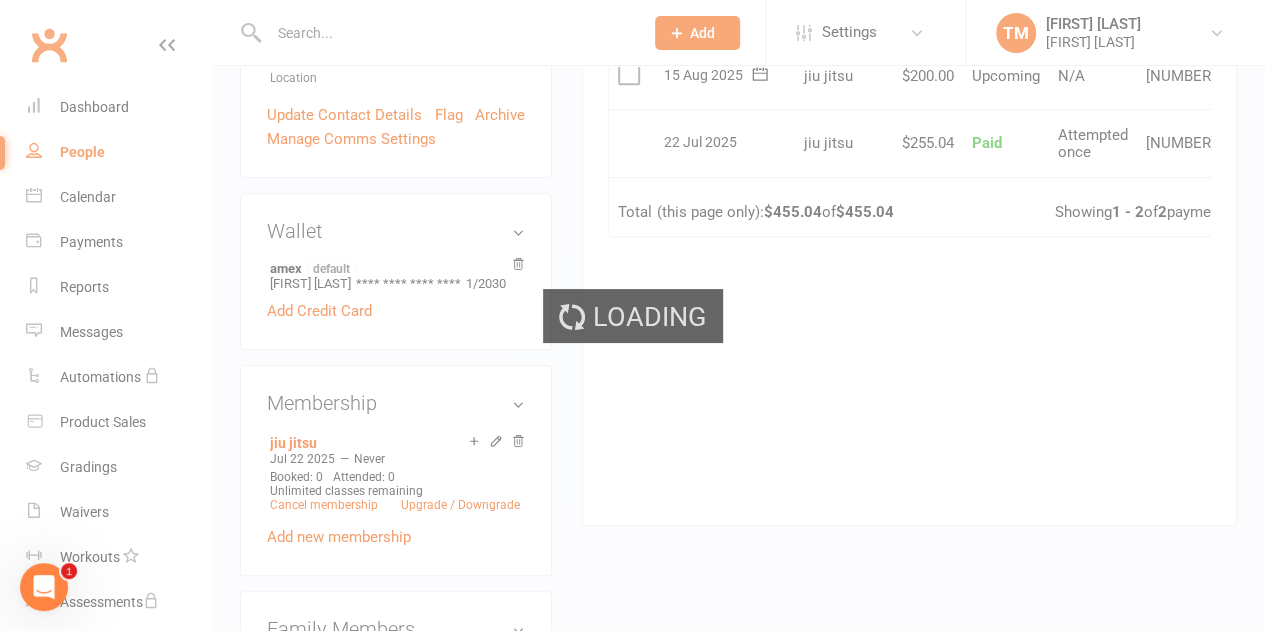 scroll, scrollTop: 0, scrollLeft: 0, axis: both 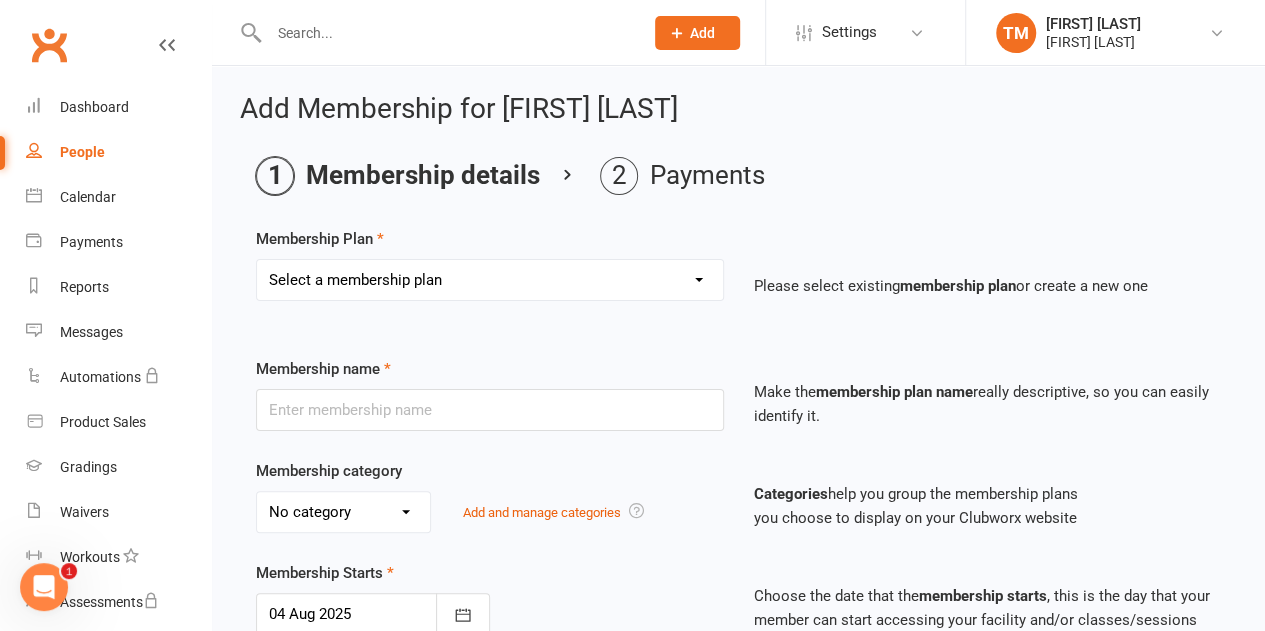 click on "Select a membership plan Create new Membership Plan Advanced Monthly Membership Beginner Monthly Membership Jui jitsu and advance wrestling Advance Wrestling Beginners Wrestling Multi family plan jiu jitsu teens wrestling + strength program Teens wrestling AJJ Adult fundamentals Beginner Jiu Jitsu and Wrestling after school program beginner wrestling (2 kids) Kids/Beginners Jiu Jitsu Coaches Fee Teens Wrestling + Jiu Jitsu Volunteer add on jiu-jitsu plan to membership Beginners wrestling and Jits" at bounding box center [490, 280] 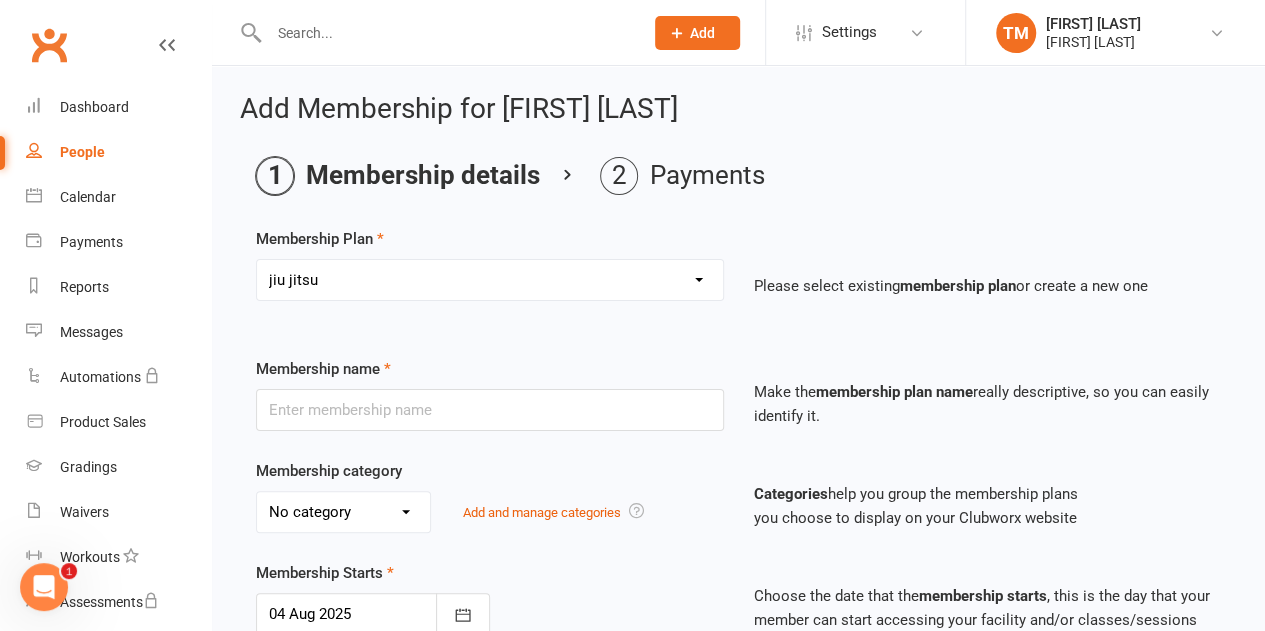 click on "Select a membership plan Create new Membership Plan Advanced Monthly Membership Beginner Monthly Membership Jui jitsu and advance wrestling Advance Wrestling Beginners Wrestling Multi family plan jiu jitsu teens wrestling + strength program Teens wrestling AJJ Adult fundamentals Beginner Jiu Jitsu and Wrestling after school program beginner wrestling (2 kids) Kids/Beginners Jiu Jitsu Coaches Fee Teens Wrestling + Jiu Jitsu Volunteer add on jiu-jitsu plan to membership Beginners wrestling and Jits" at bounding box center [490, 280] 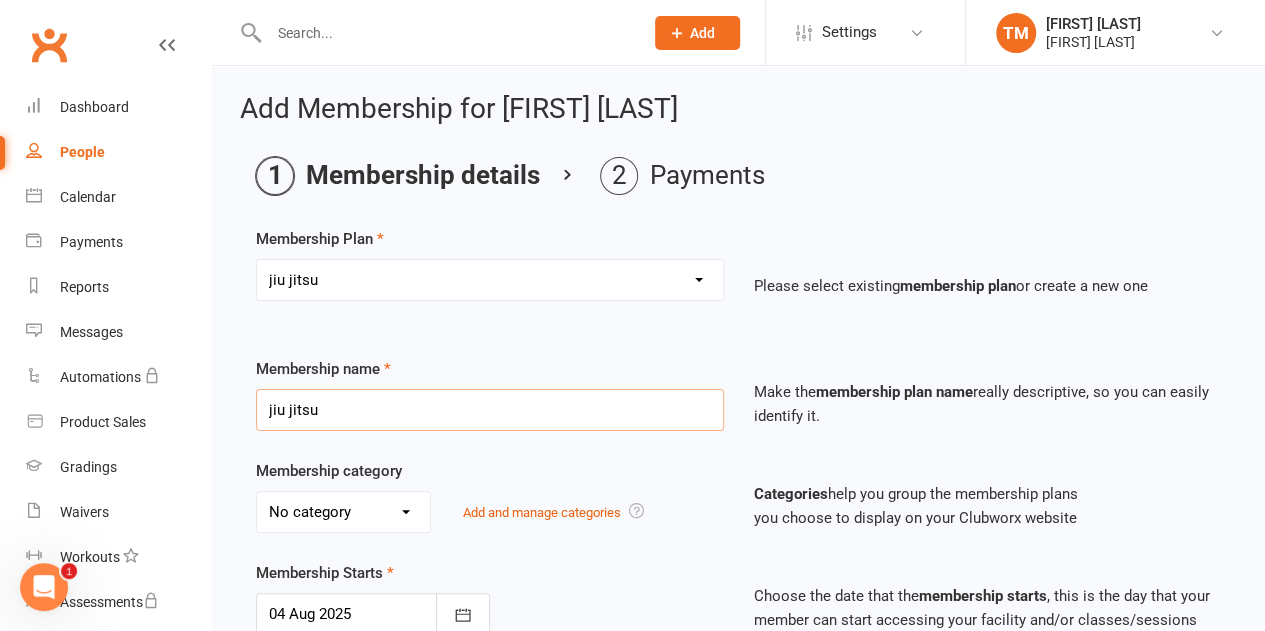 click on "jiu jitsu" at bounding box center (490, 410) 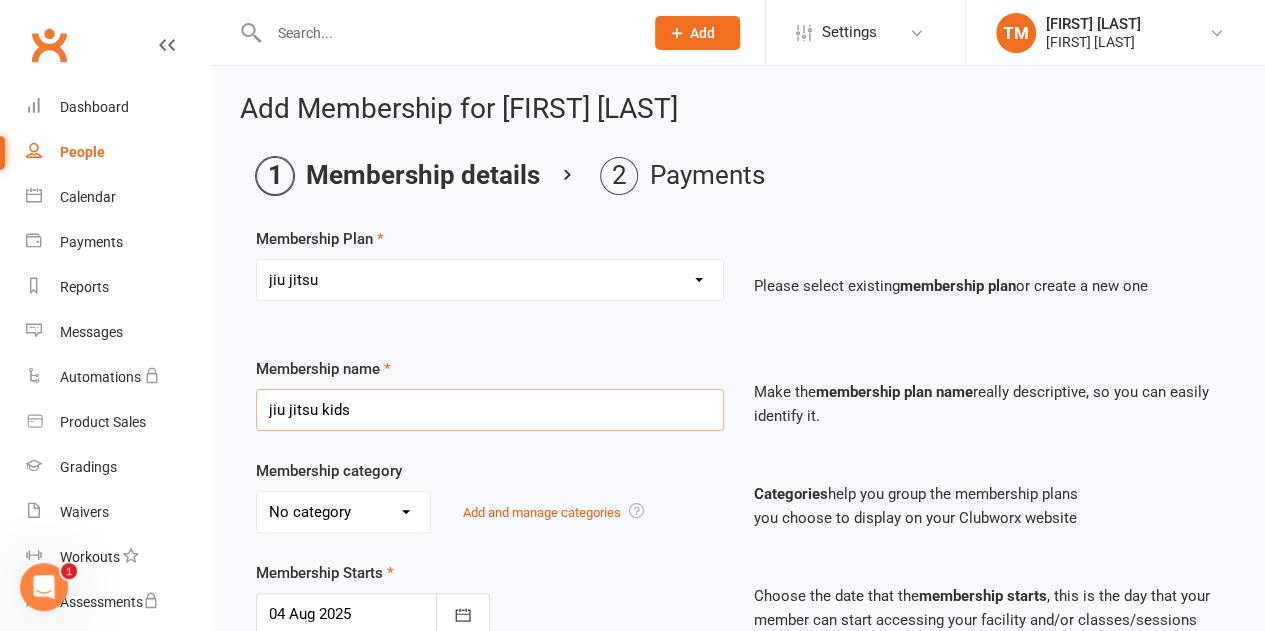 scroll, scrollTop: 34, scrollLeft: 0, axis: vertical 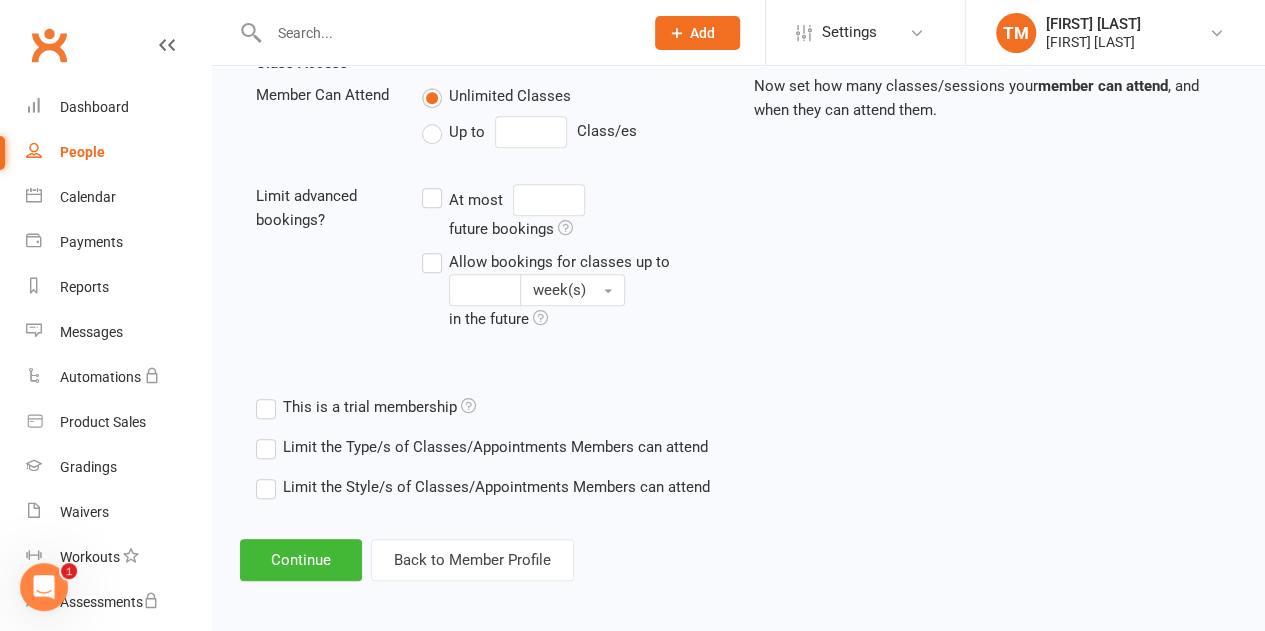 type on "jiu jitsu kids" 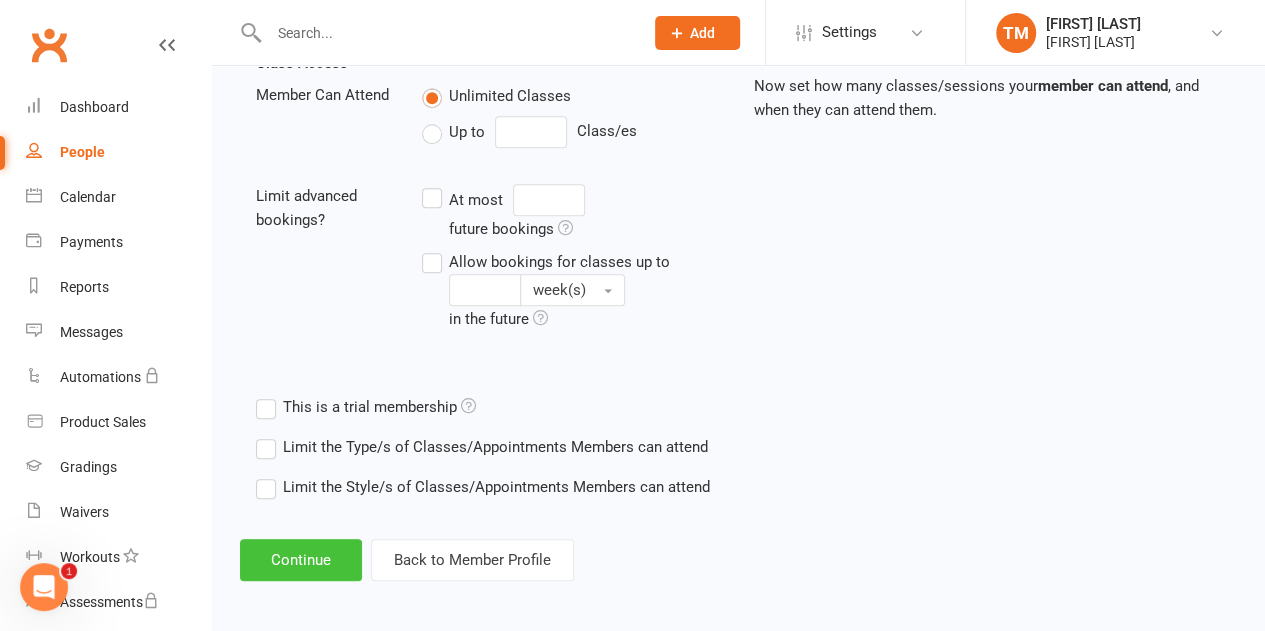 click on "Continue" at bounding box center (301, 560) 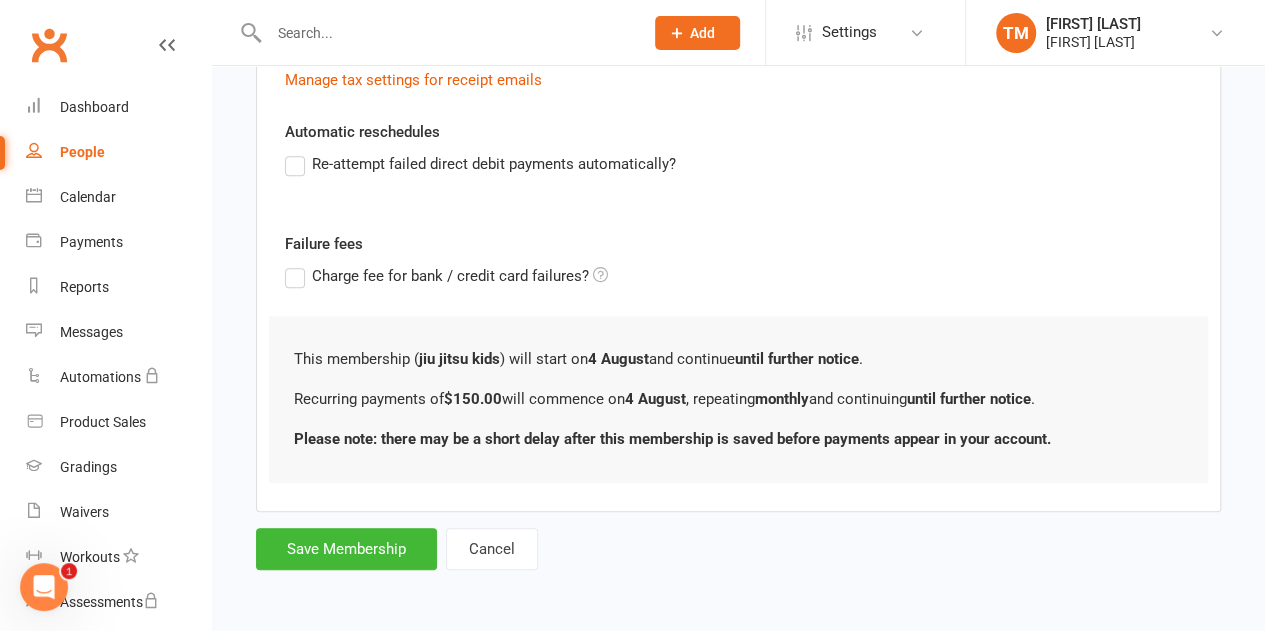 scroll, scrollTop: 0, scrollLeft: 0, axis: both 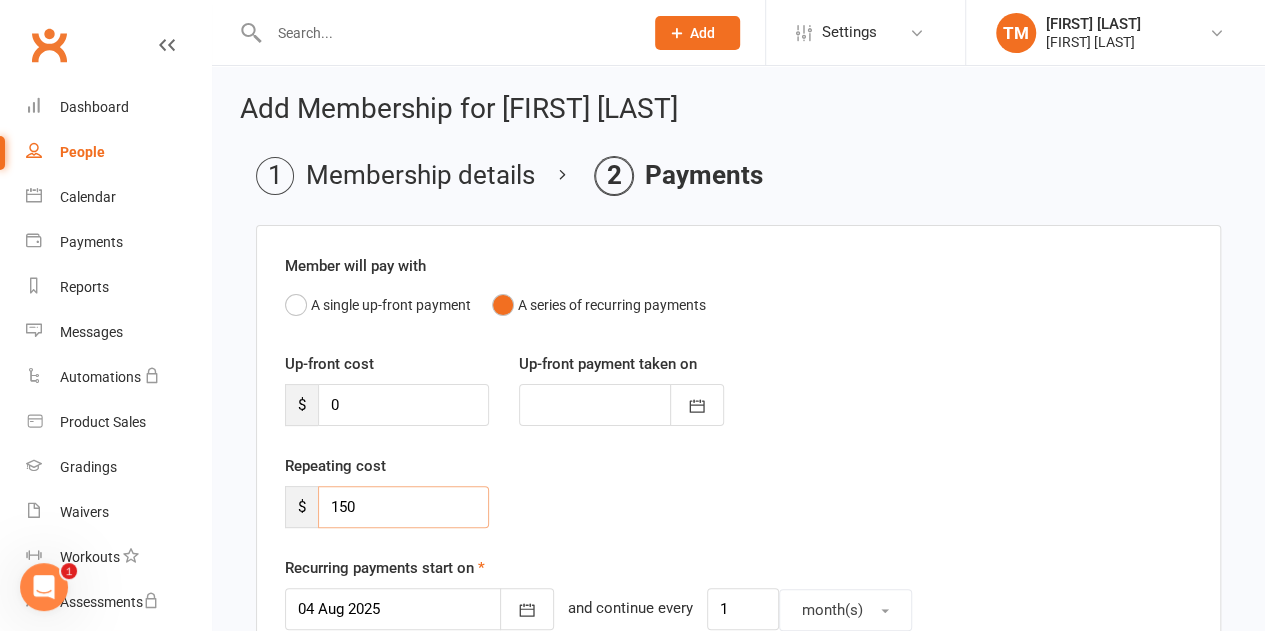 click on "150" at bounding box center (403, 507) 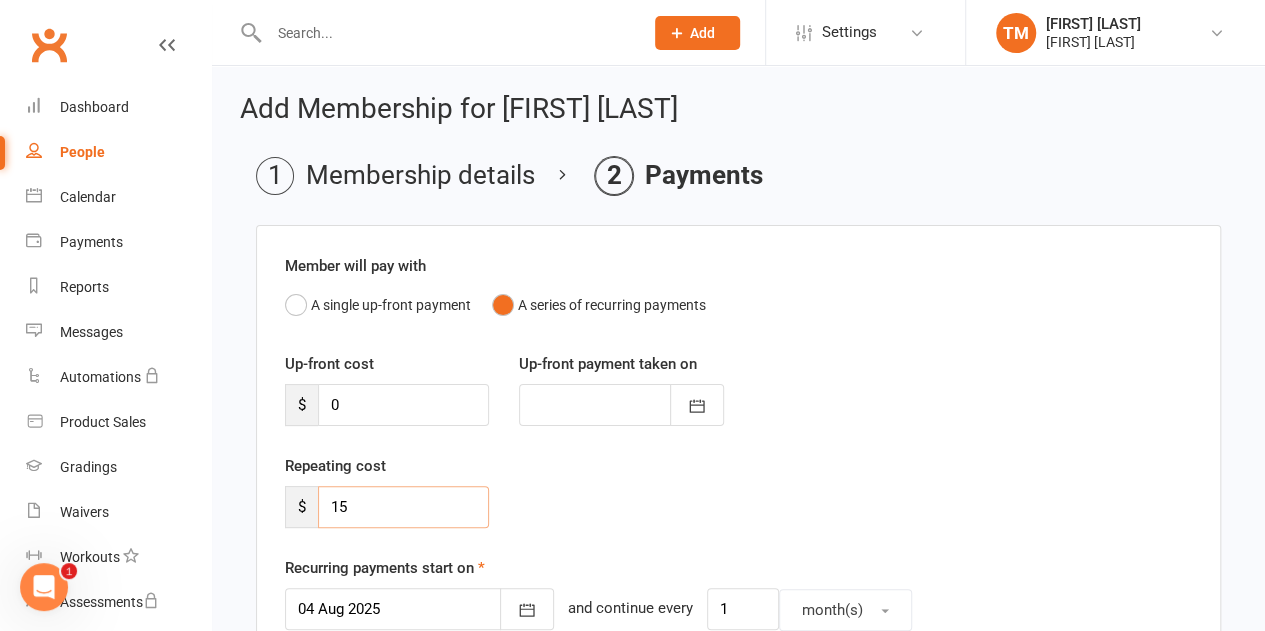 type on "1" 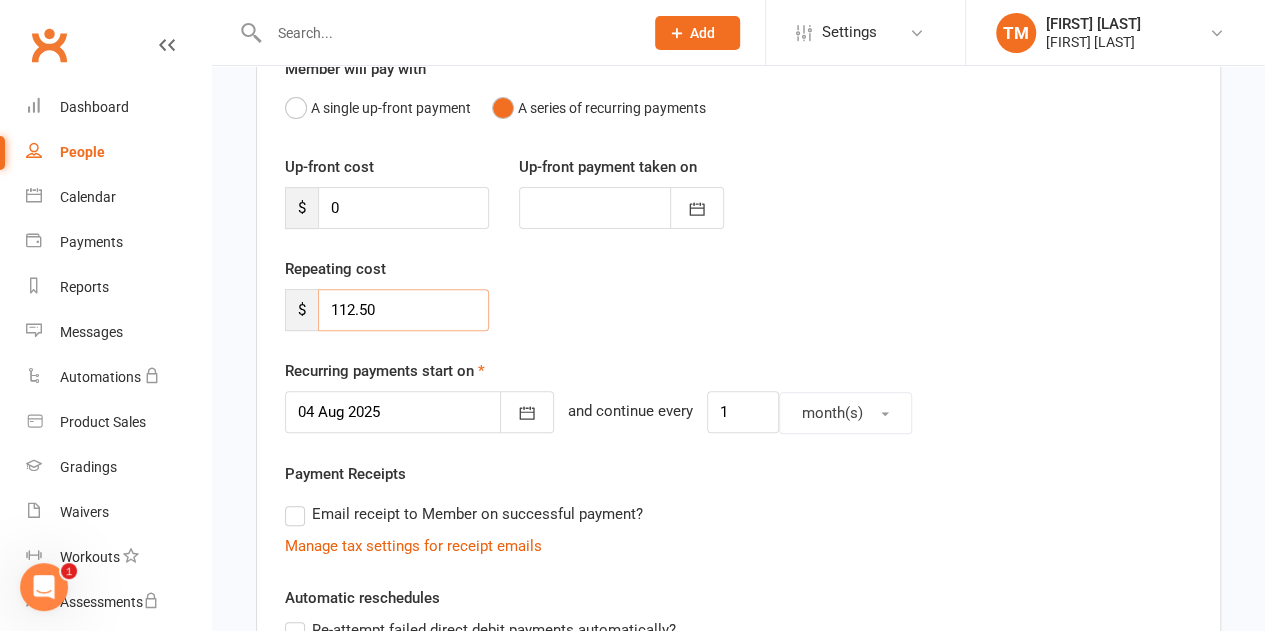 scroll, scrollTop: 240, scrollLeft: 0, axis: vertical 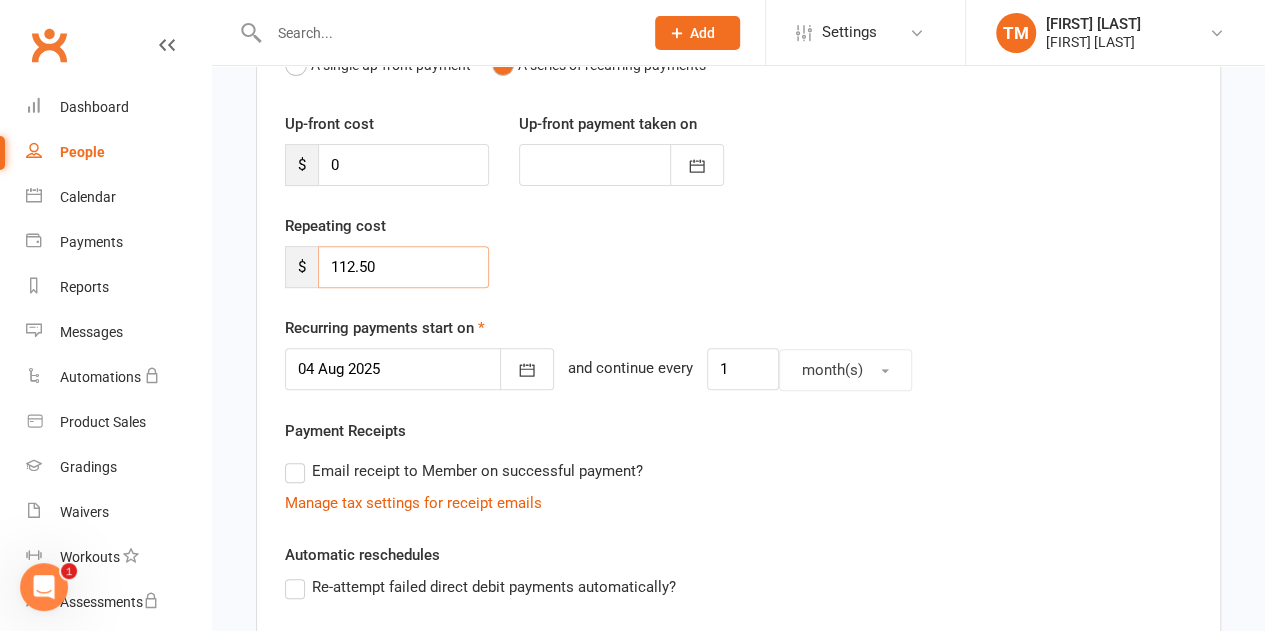 type on "112.50" 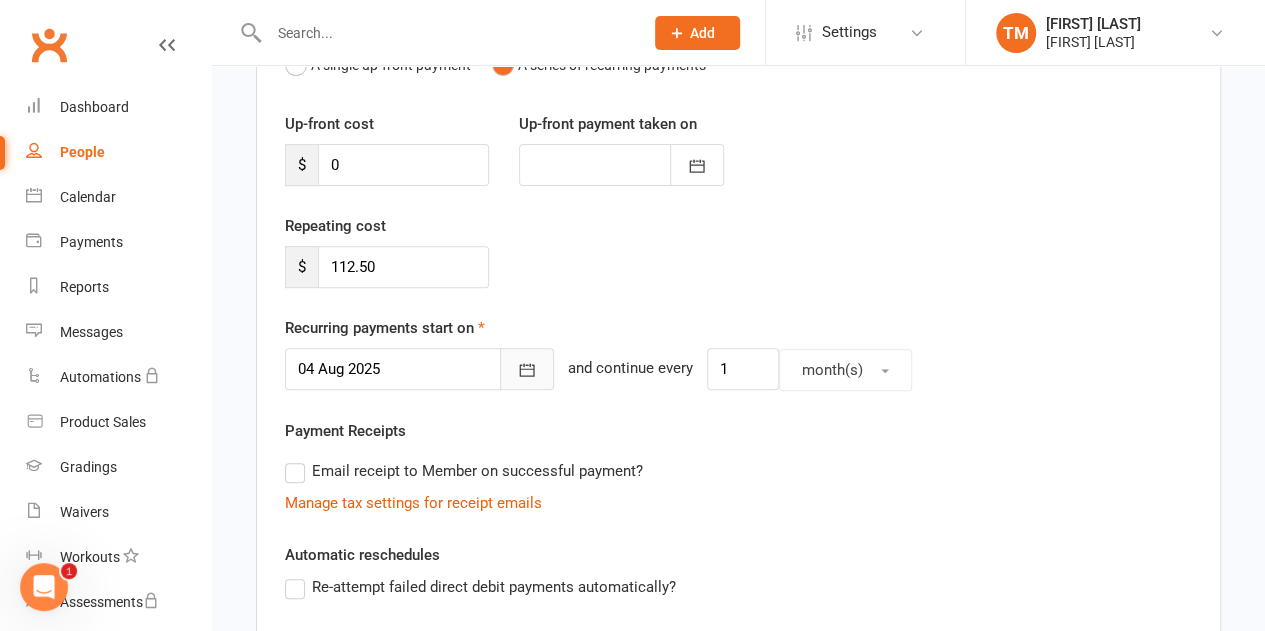 click 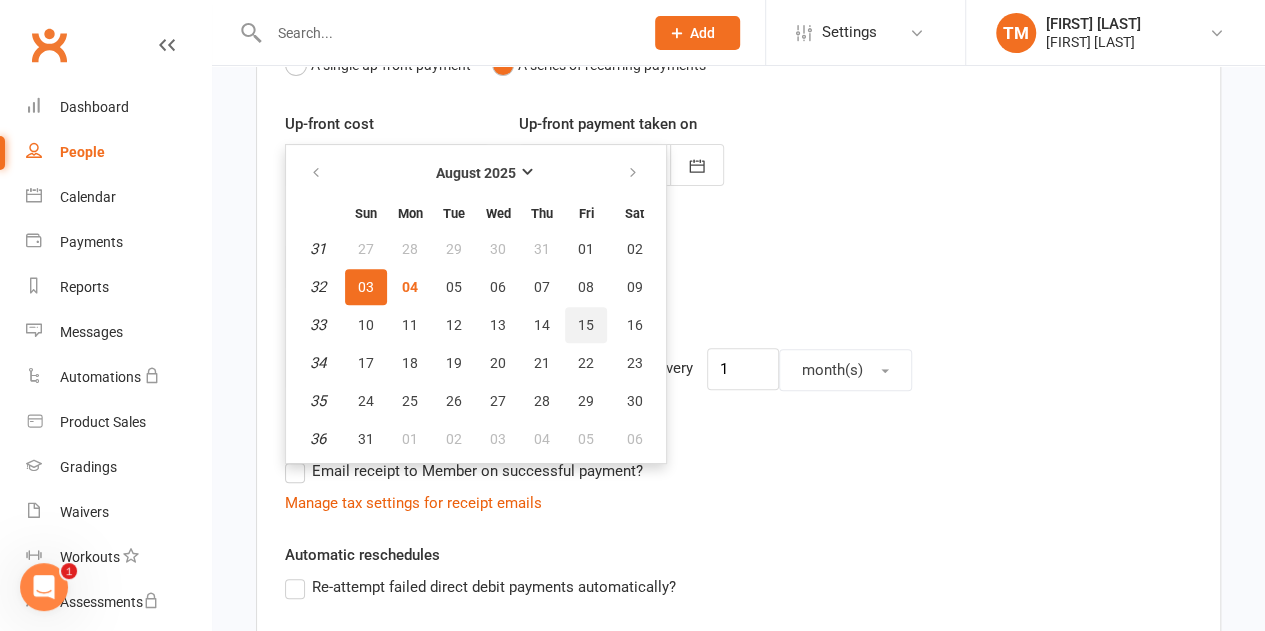 click on "15" at bounding box center [586, 325] 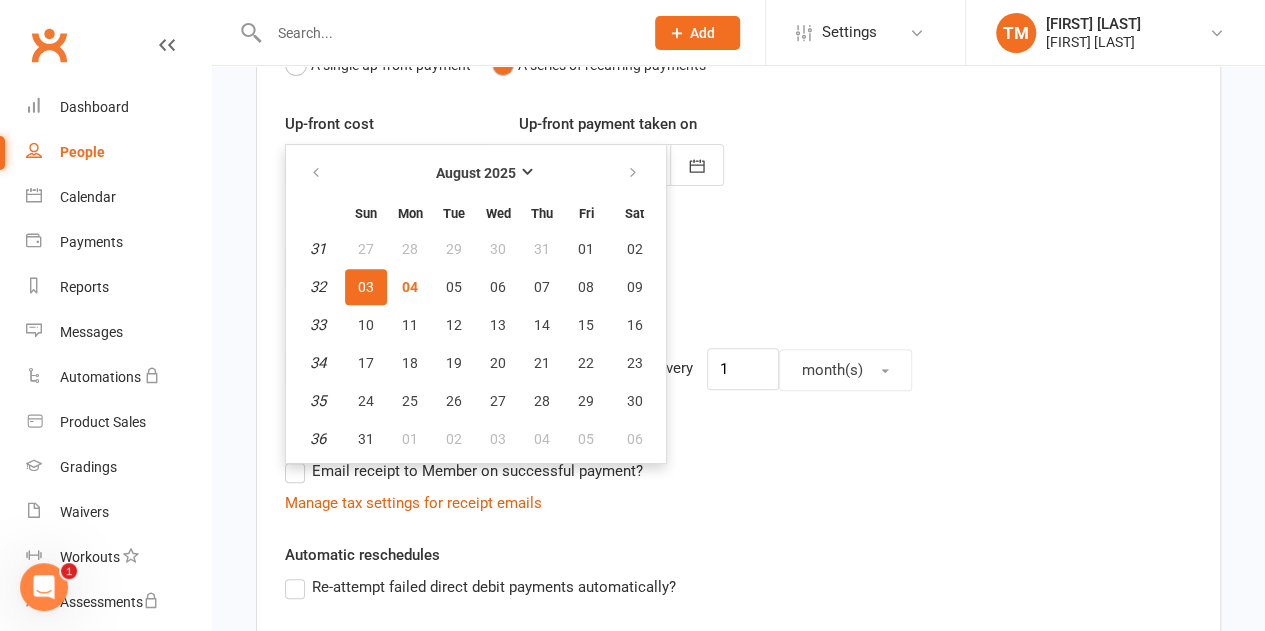 type on "15 Aug 2025" 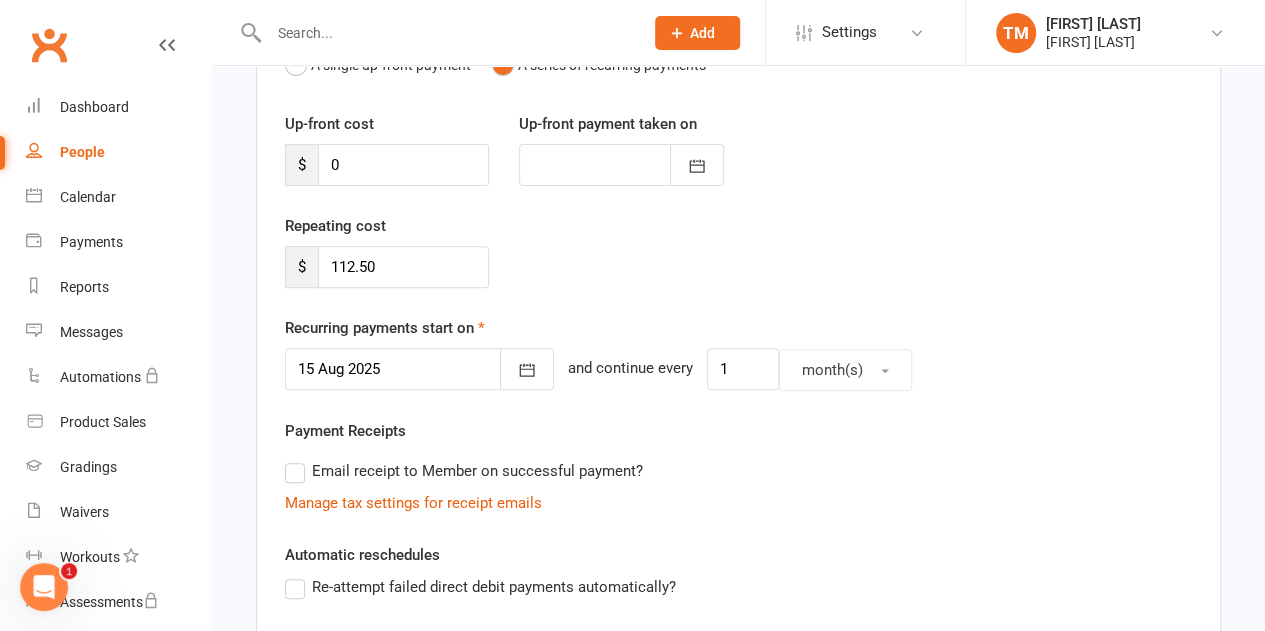 click on "Email receipt to Member on successful payment?" at bounding box center [730, 471] 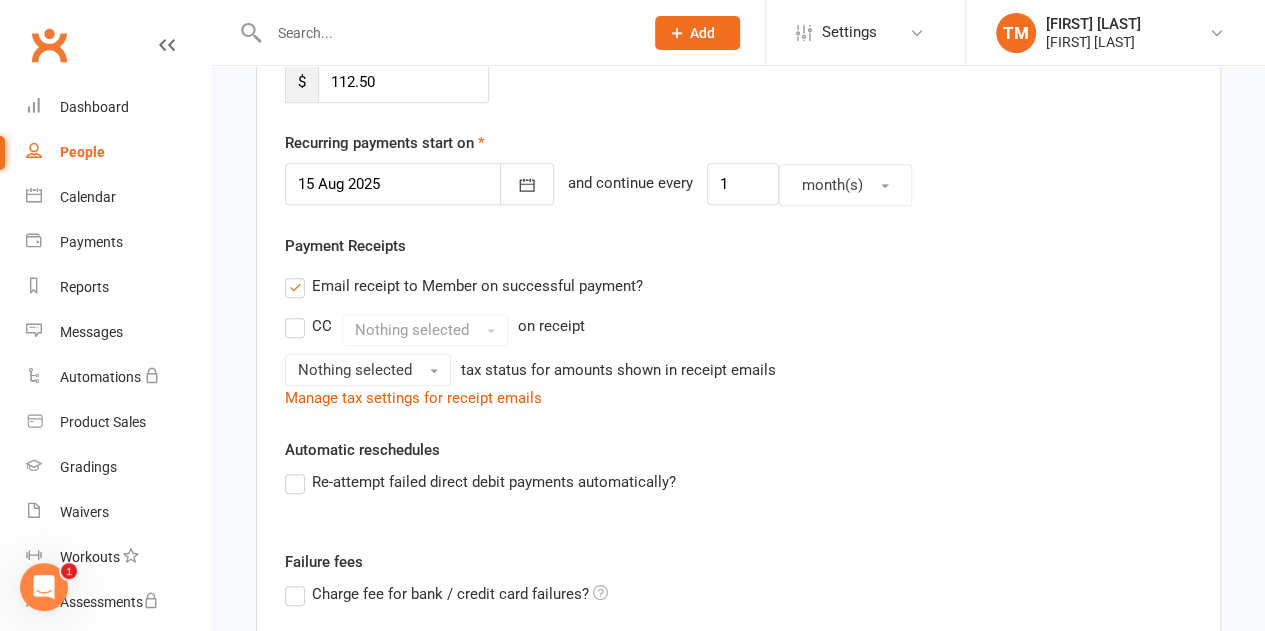 scroll, scrollTop: 450, scrollLeft: 0, axis: vertical 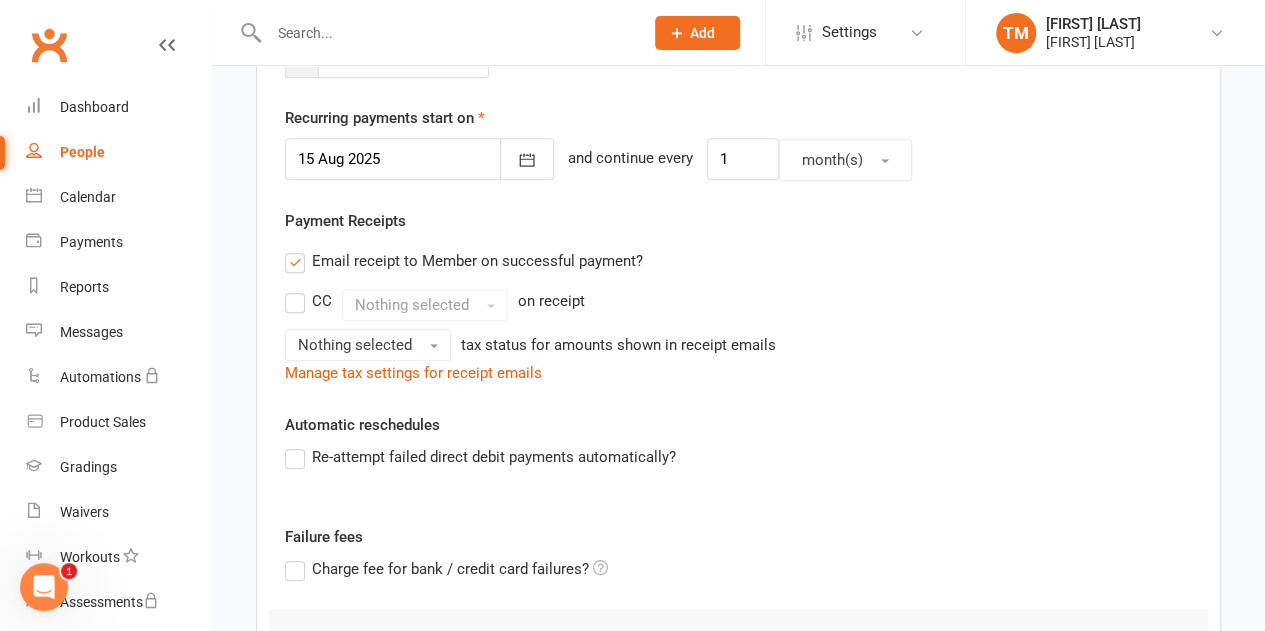click on "Re-attempt failed direct debit payments automatically?" at bounding box center (480, 457) 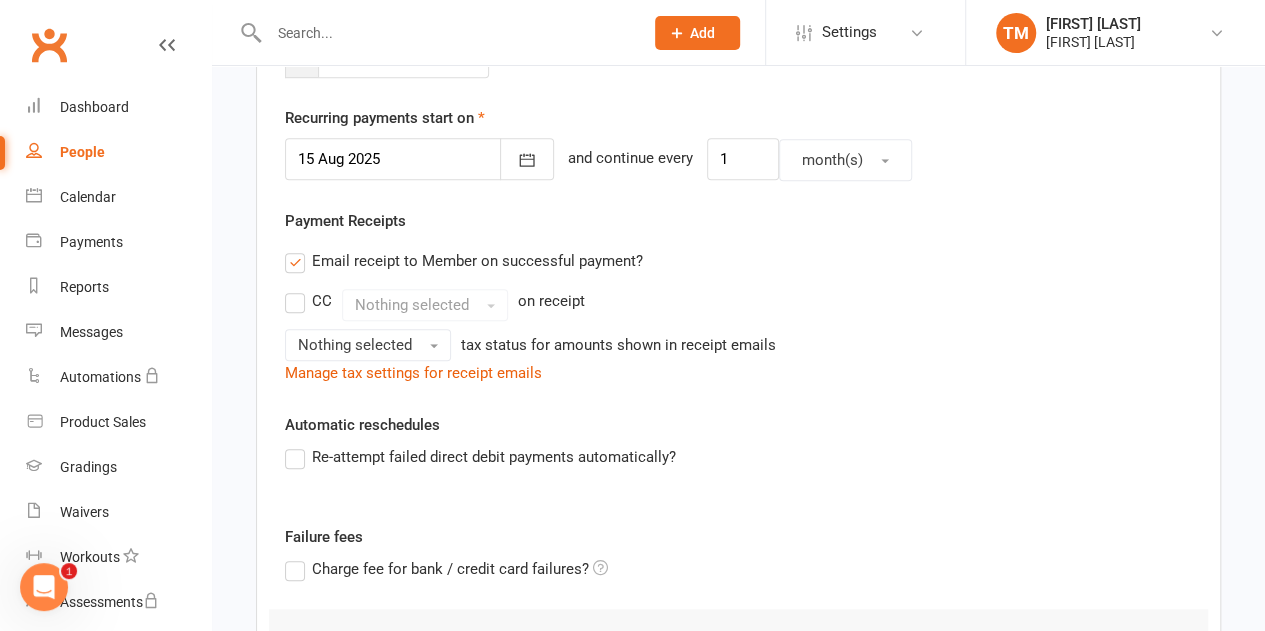 click on "Re-attempt failed direct debit payments automatically?" at bounding box center [291, 445] 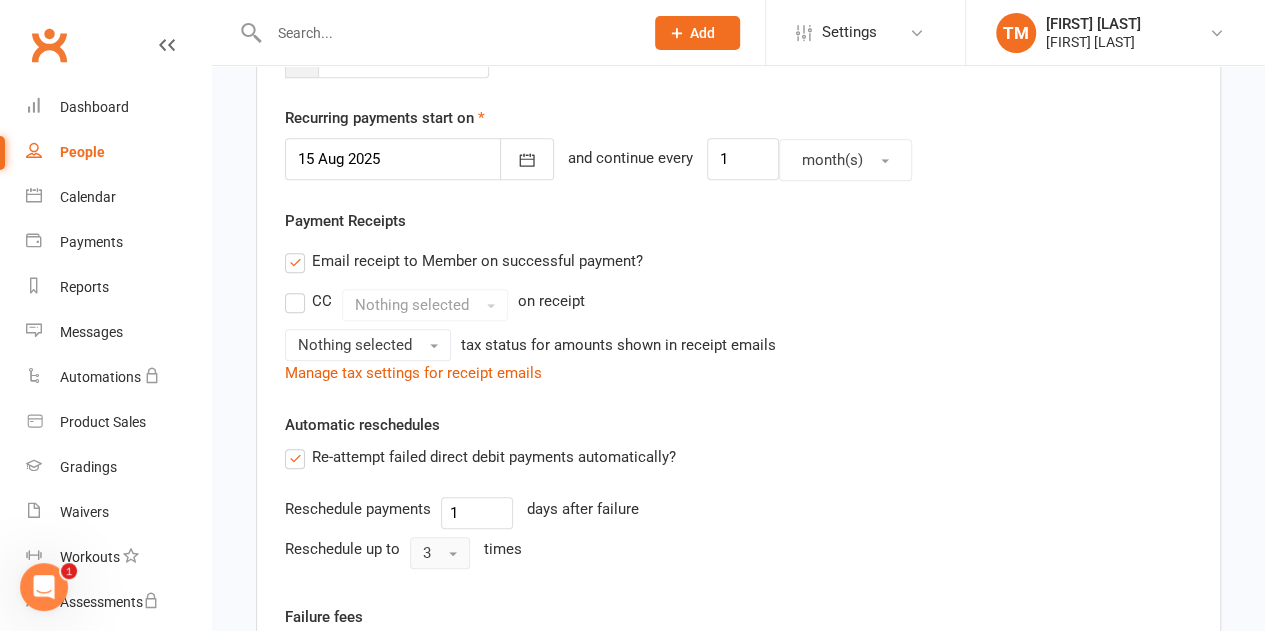 click on "3" at bounding box center (440, 553) 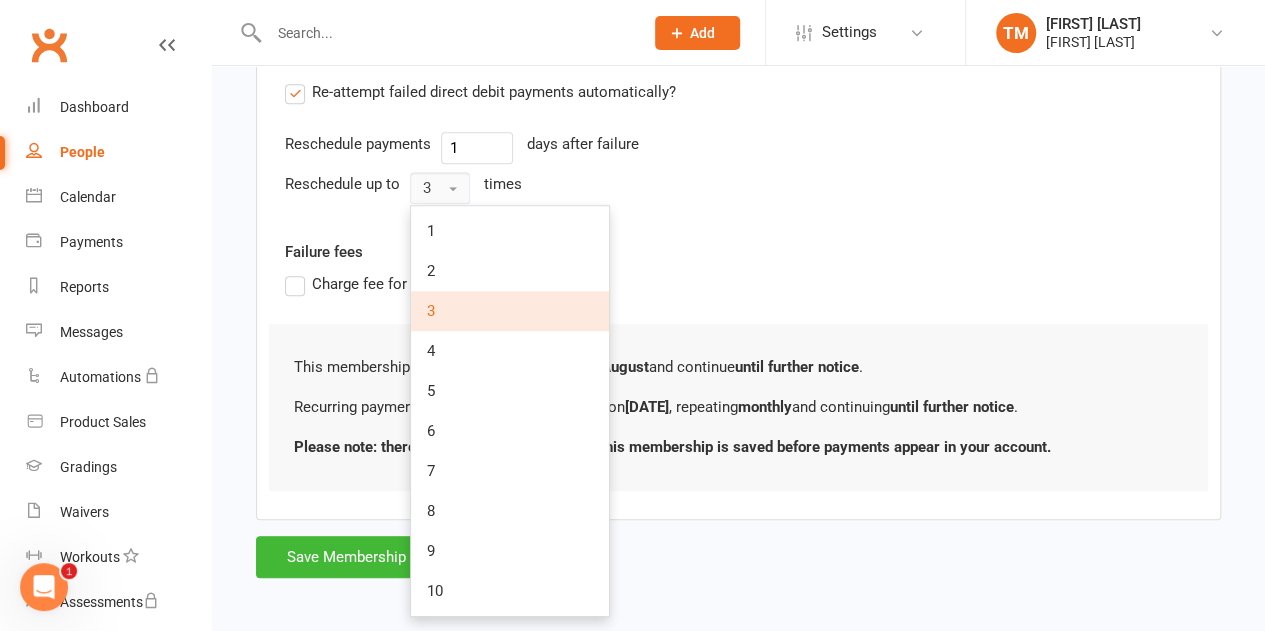 scroll, scrollTop: 816, scrollLeft: 0, axis: vertical 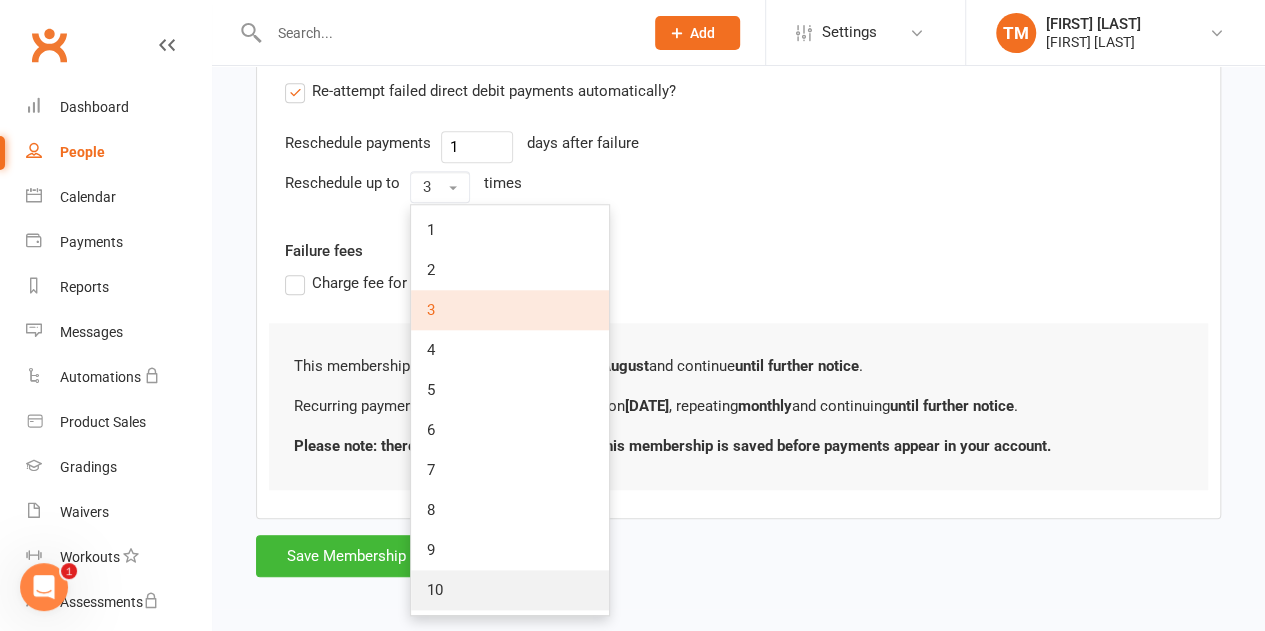 click on "10" at bounding box center [510, 590] 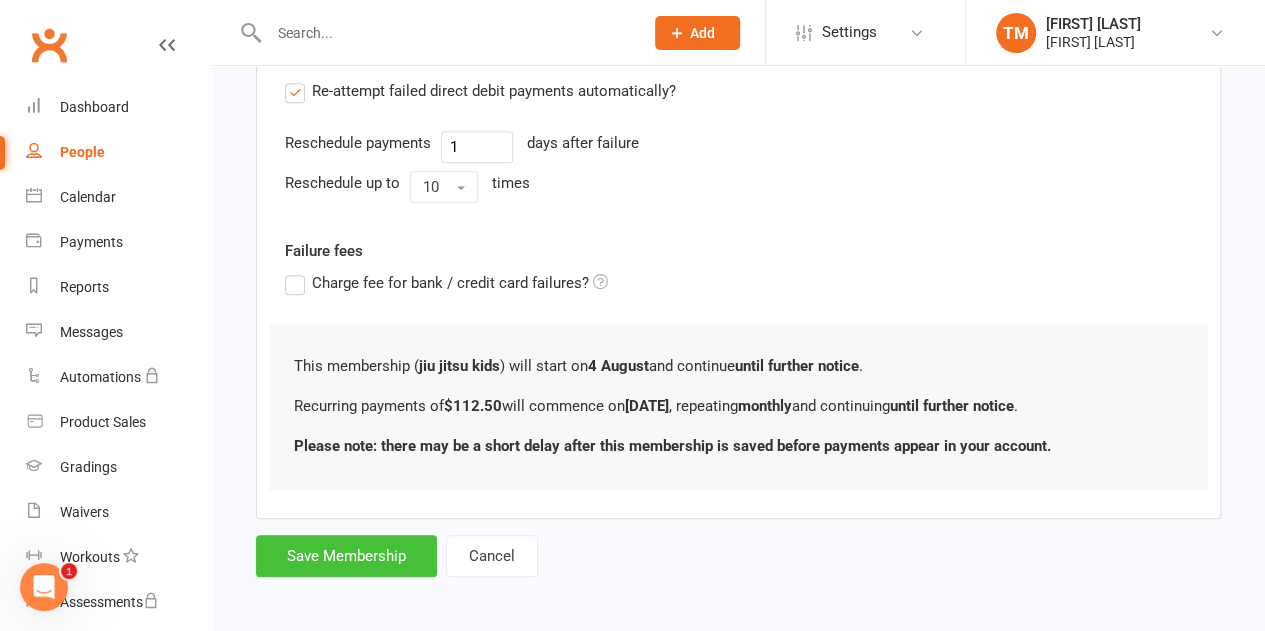 click on "Save Membership" at bounding box center (346, 556) 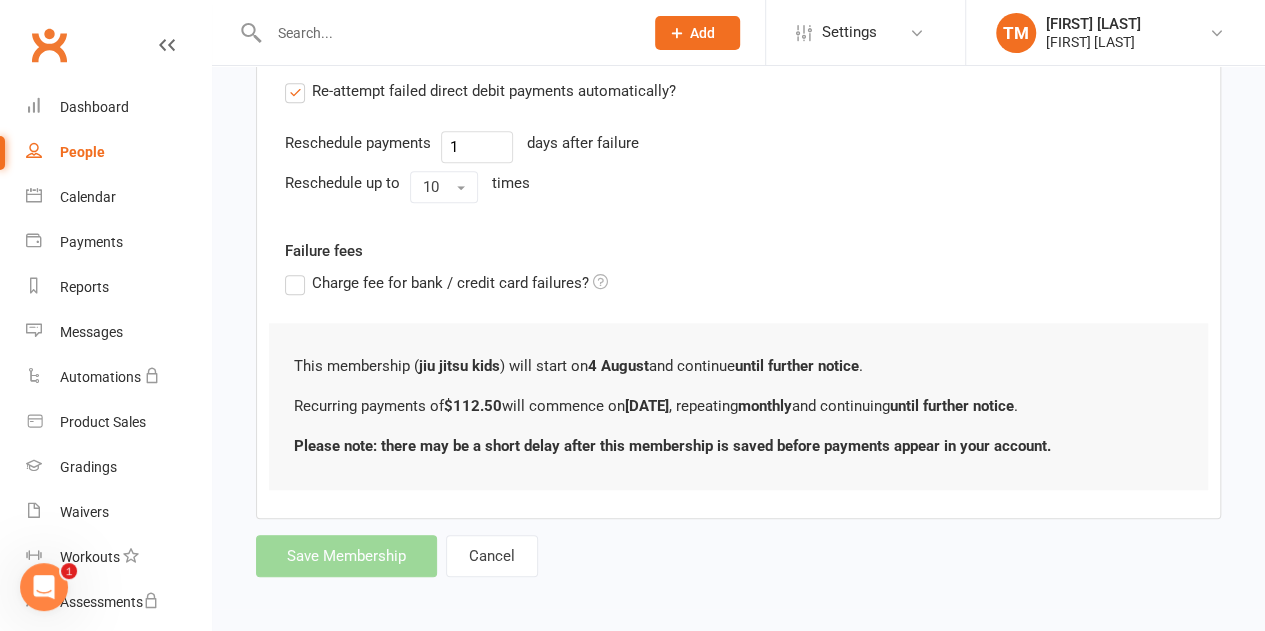 scroll, scrollTop: 0, scrollLeft: 0, axis: both 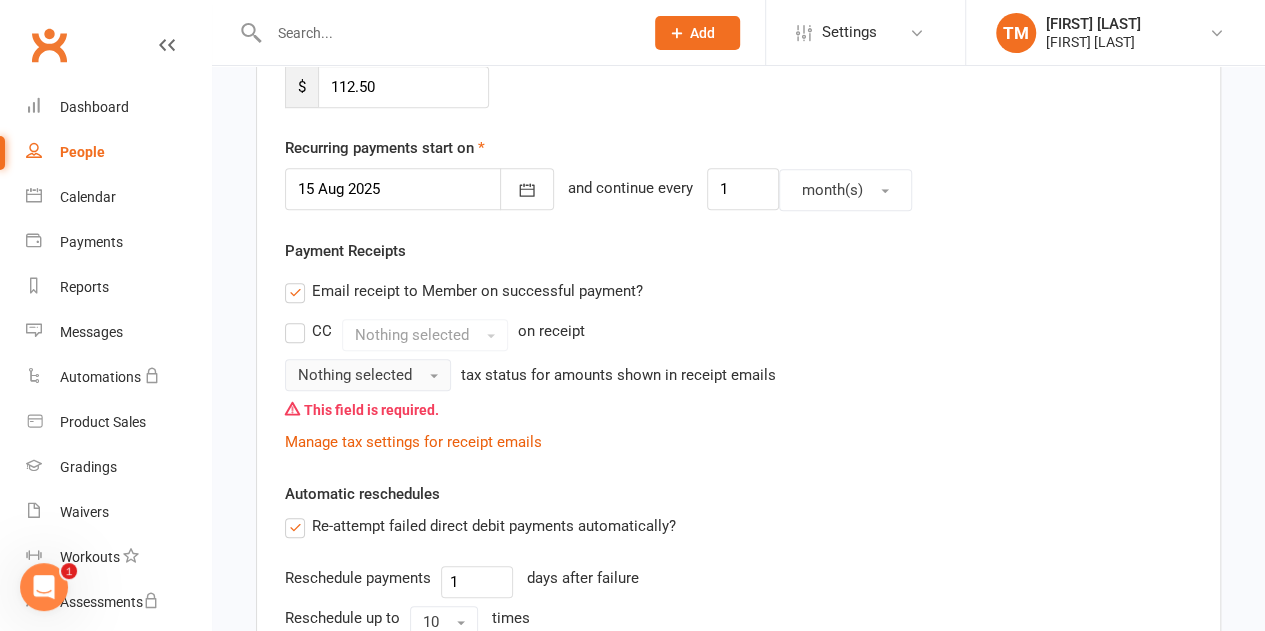 click on "Nothing selected" at bounding box center [368, 375] 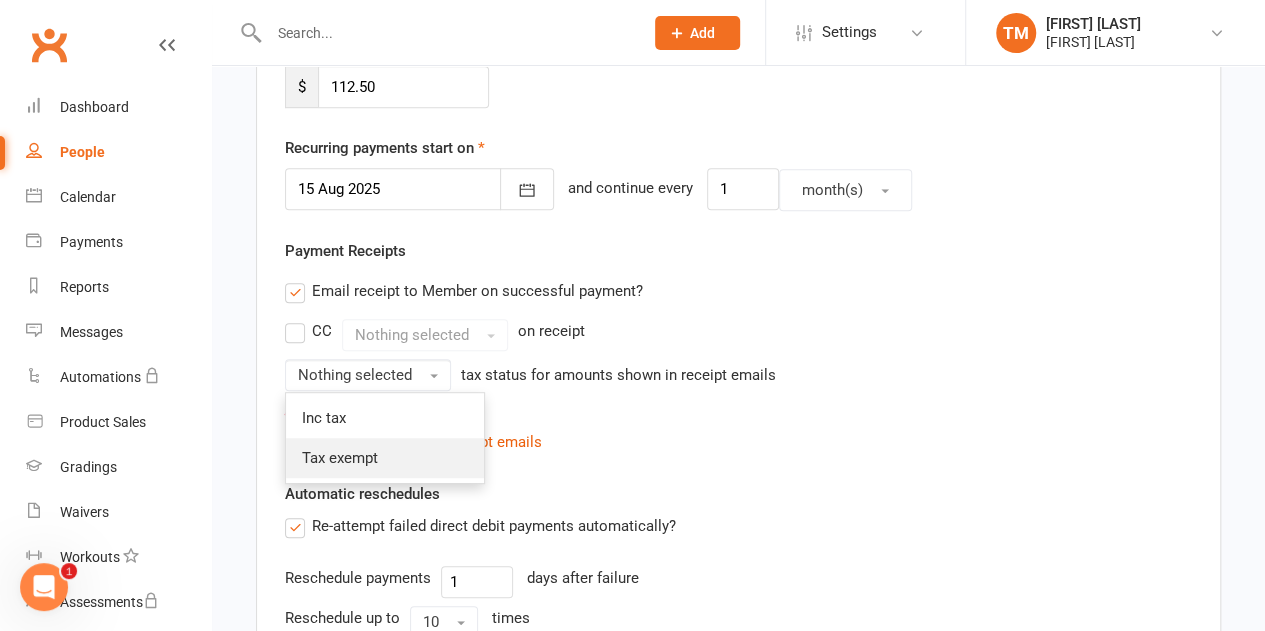 click on "Tax exempt" at bounding box center [385, 458] 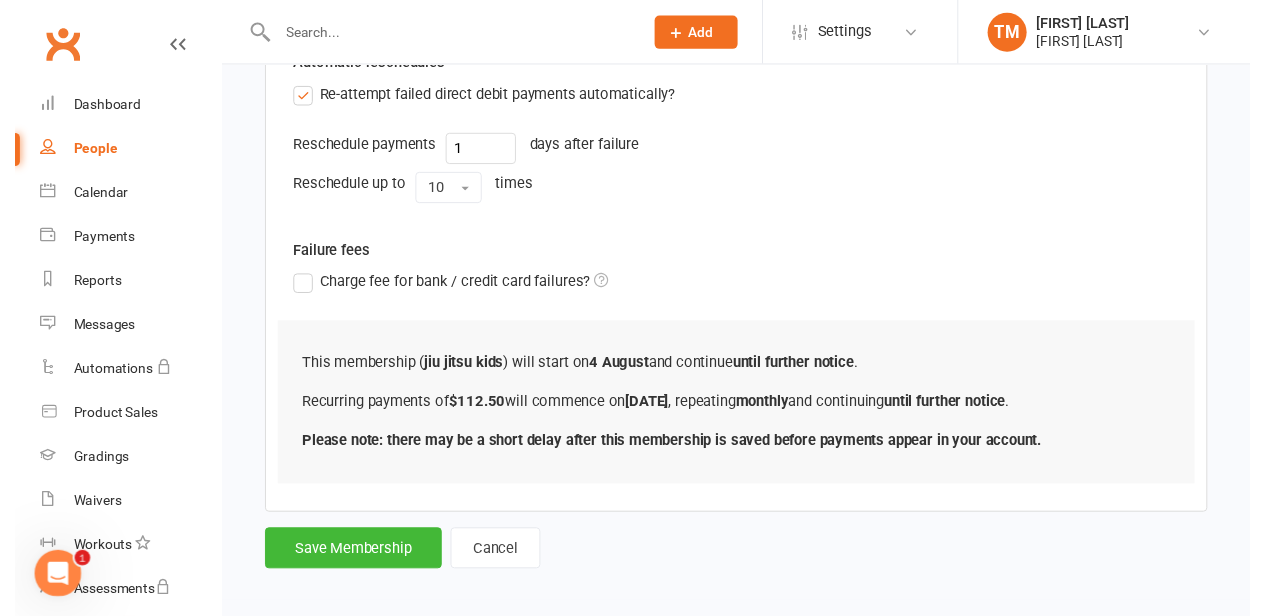 scroll, scrollTop: 854, scrollLeft: 0, axis: vertical 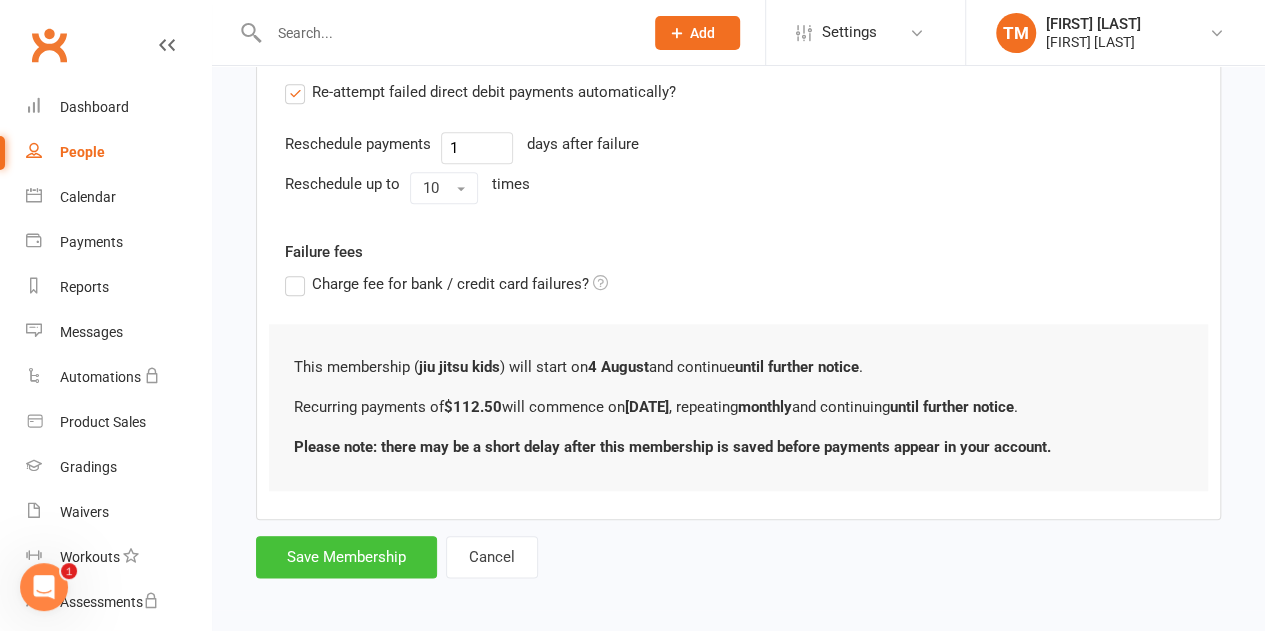 click on "Save Membership" at bounding box center (346, 557) 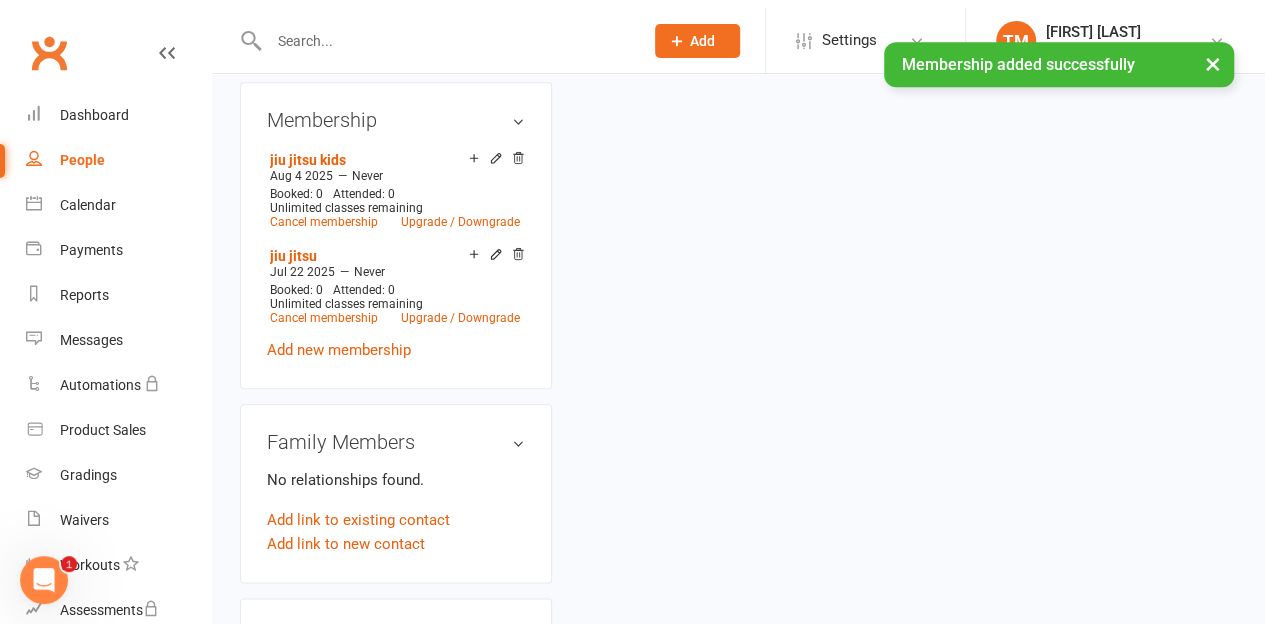 scroll, scrollTop: 0, scrollLeft: 0, axis: both 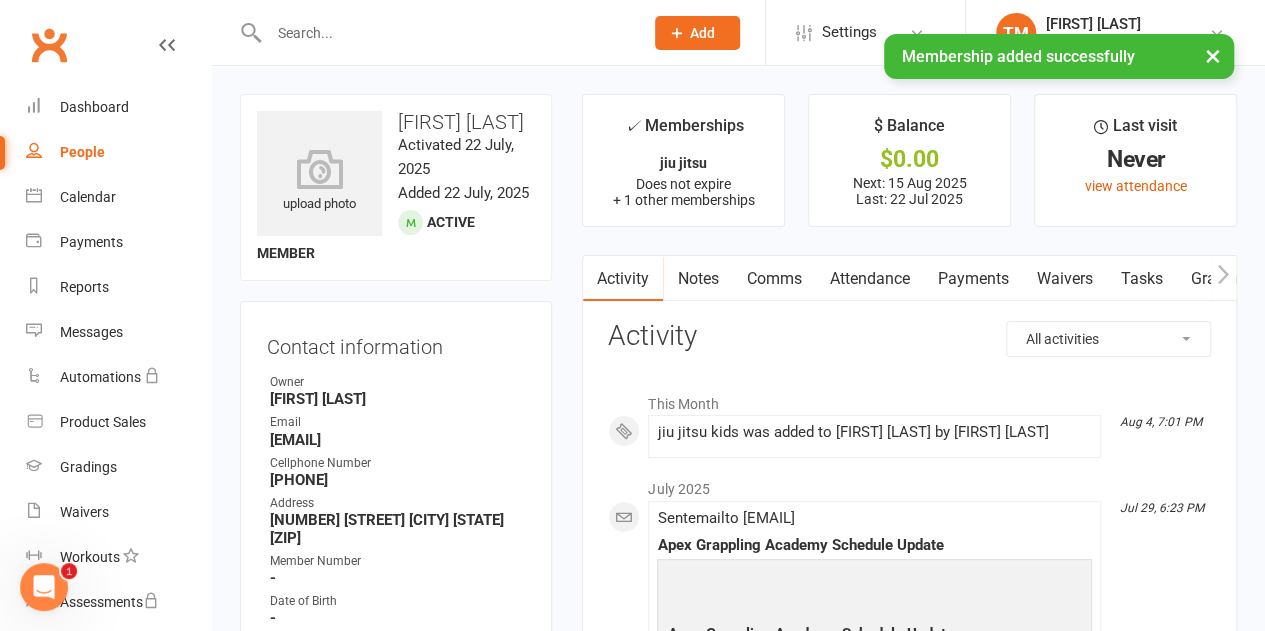 click on "Payments" at bounding box center [972, 279] 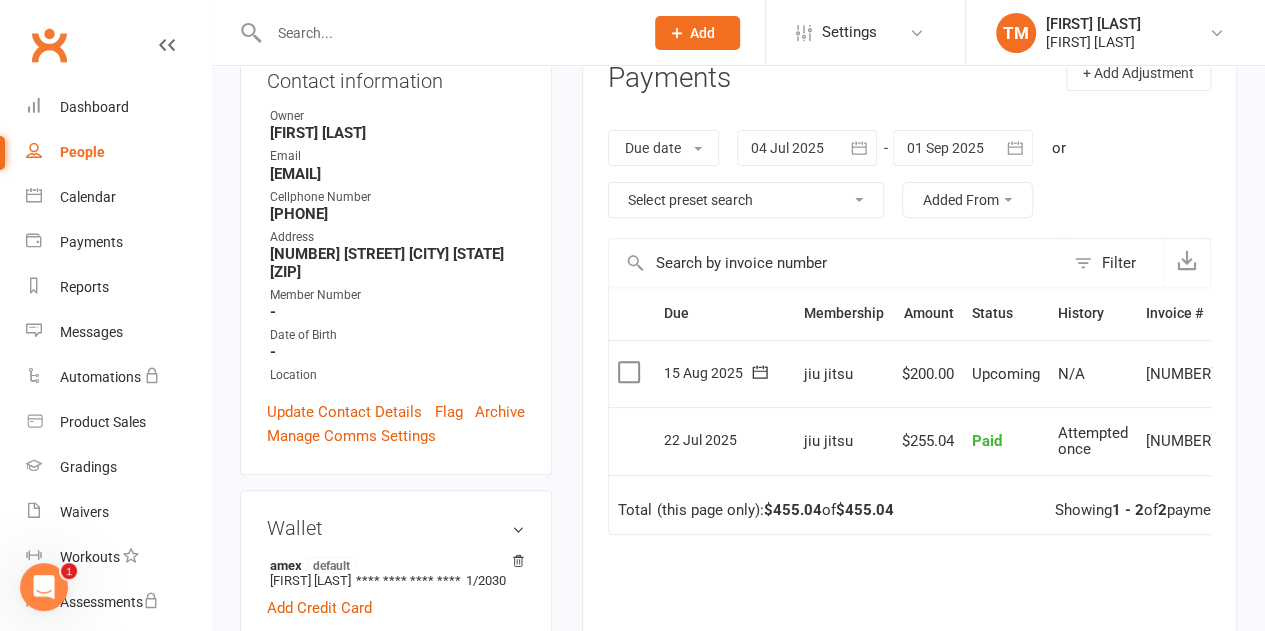 scroll, scrollTop: 273, scrollLeft: 0, axis: vertical 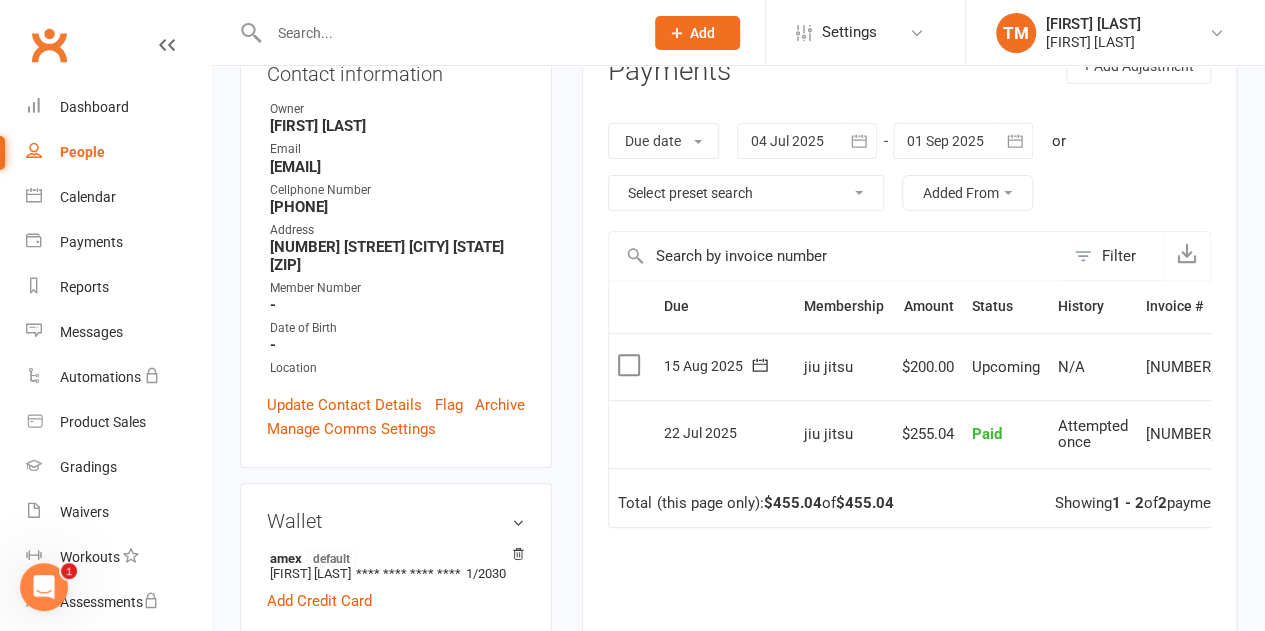 click on "Clubworx" at bounding box center (49, 45) 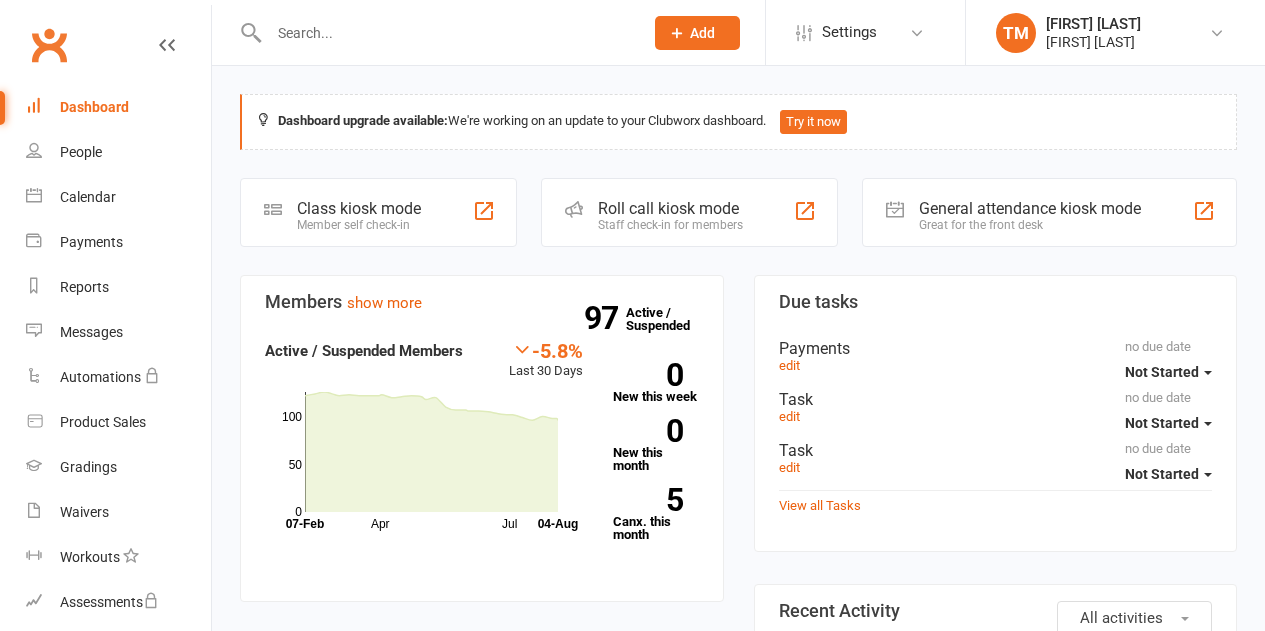 scroll, scrollTop: 0, scrollLeft: 0, axis: both 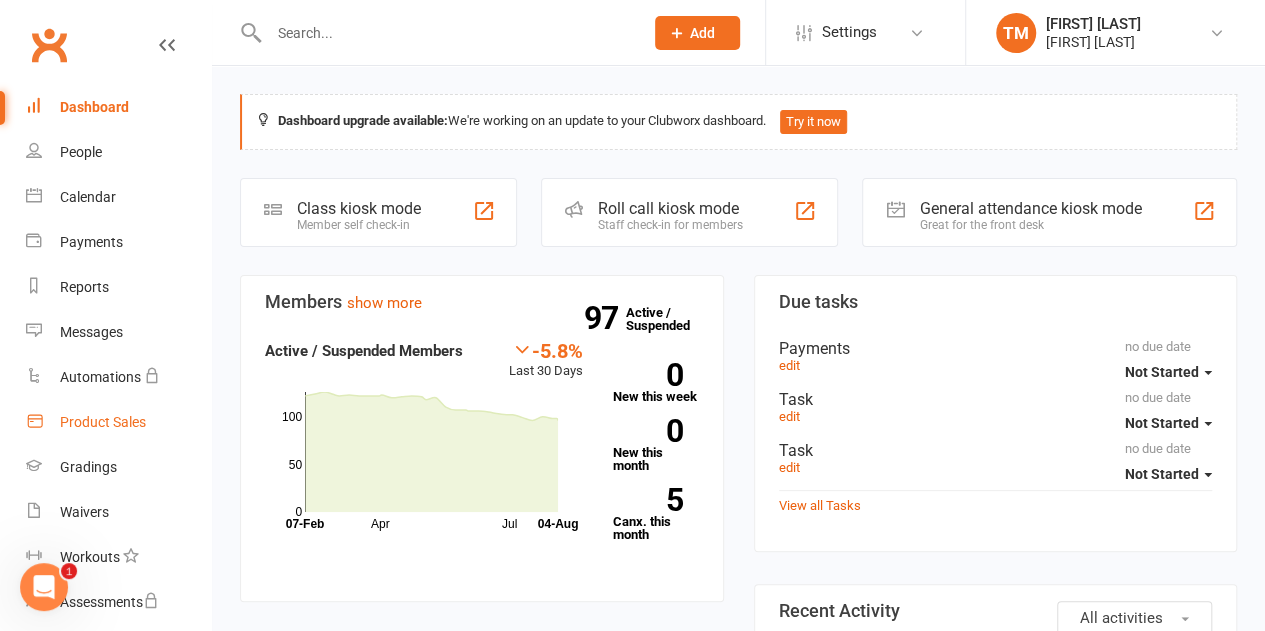 click on "Product Sales" at bounding box center (118, 422) 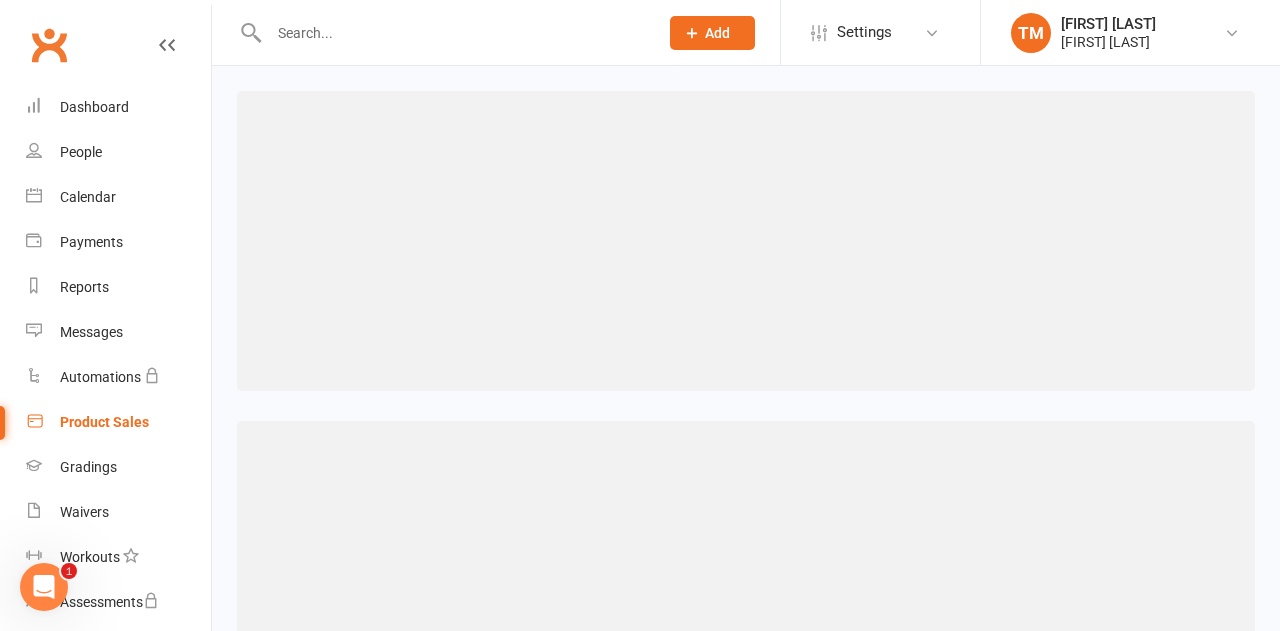 select on "100" 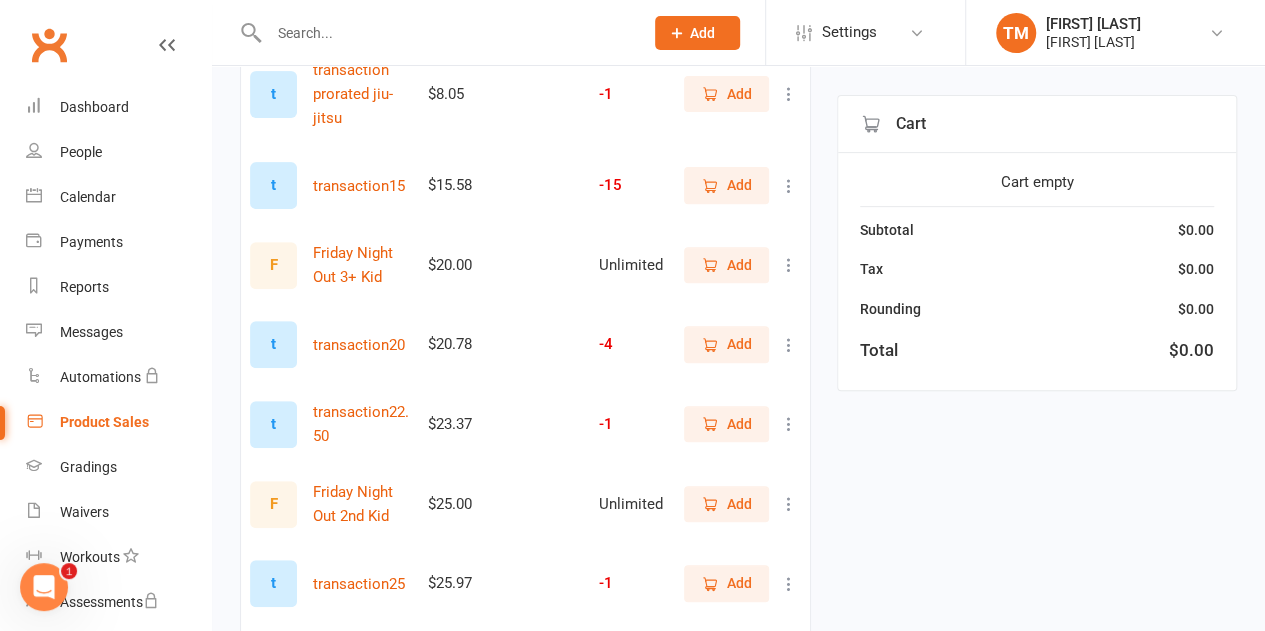 scroll, scrollTop: 299, scrollLeft: 0, axis: vertical 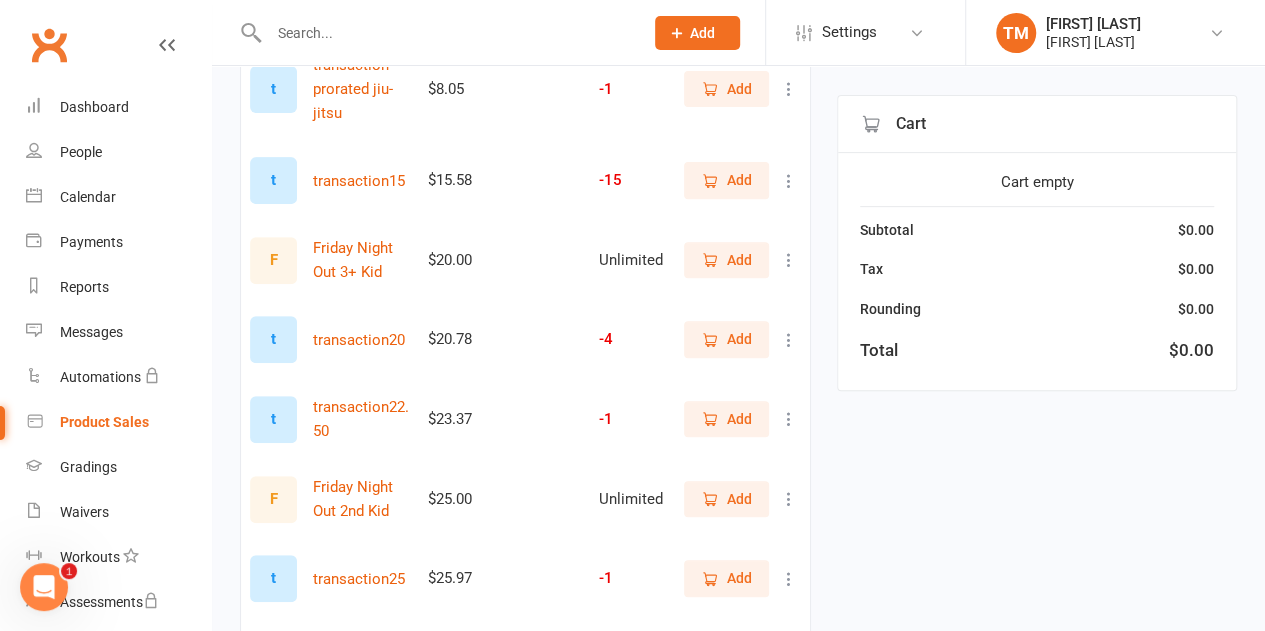 click 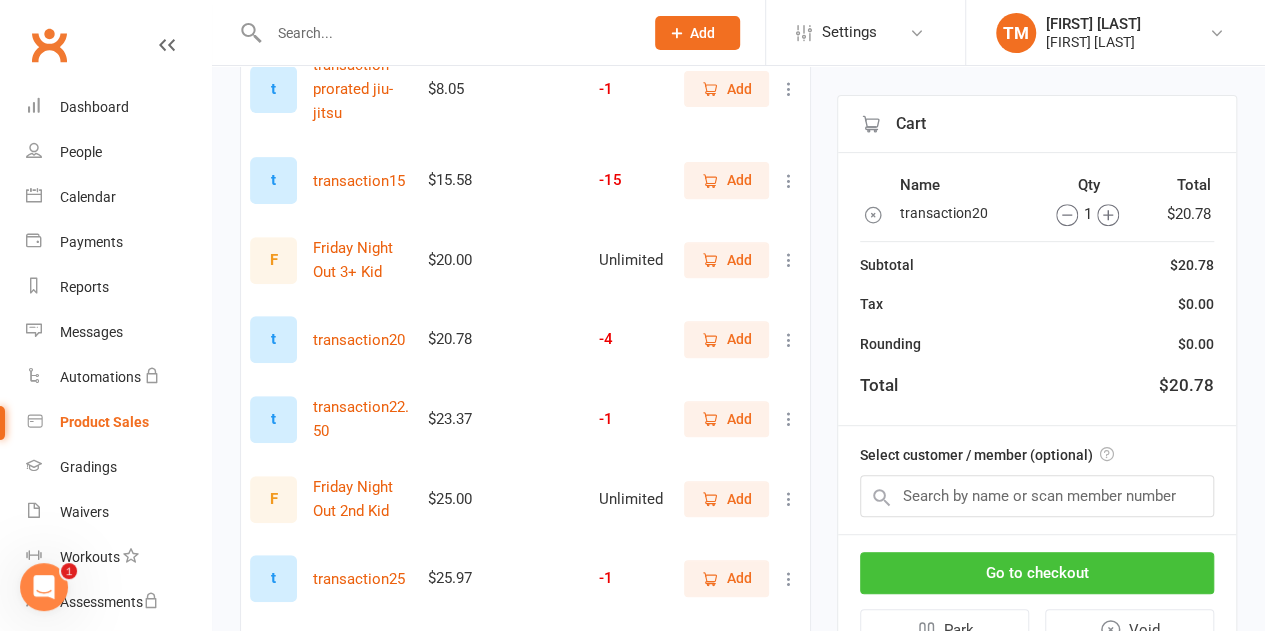 click on "Go to checkout" at bounding box center [1037, 573] 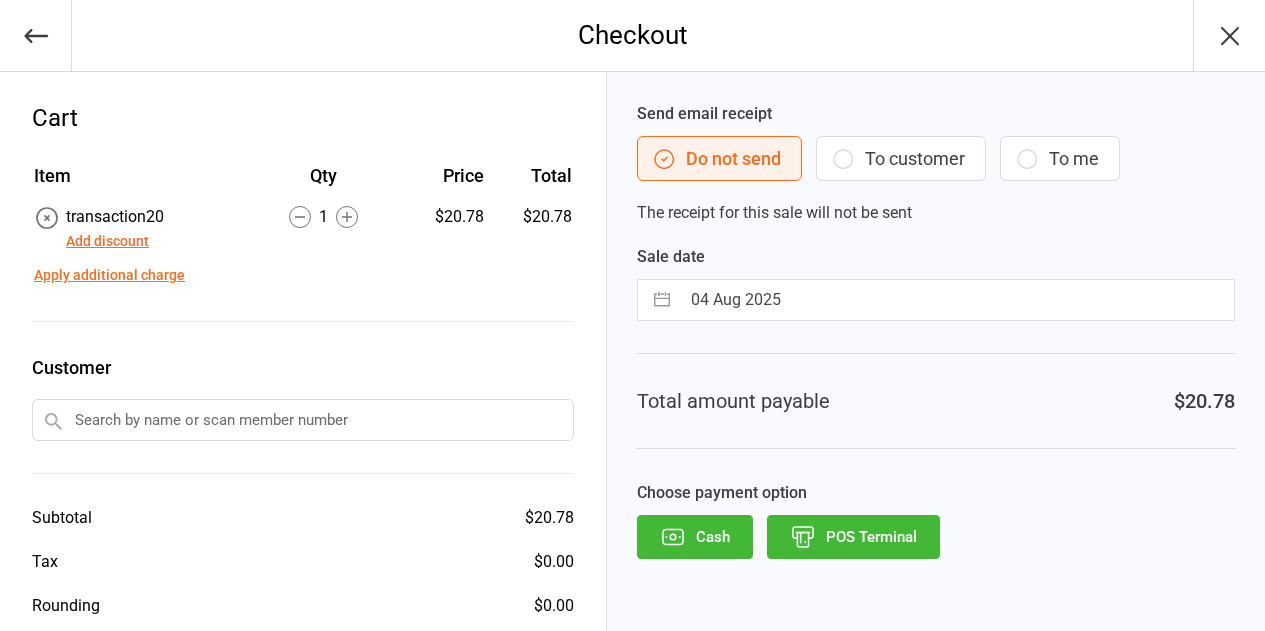 scroll, scrollTop: 0, scrollLeft: 0, axis: both 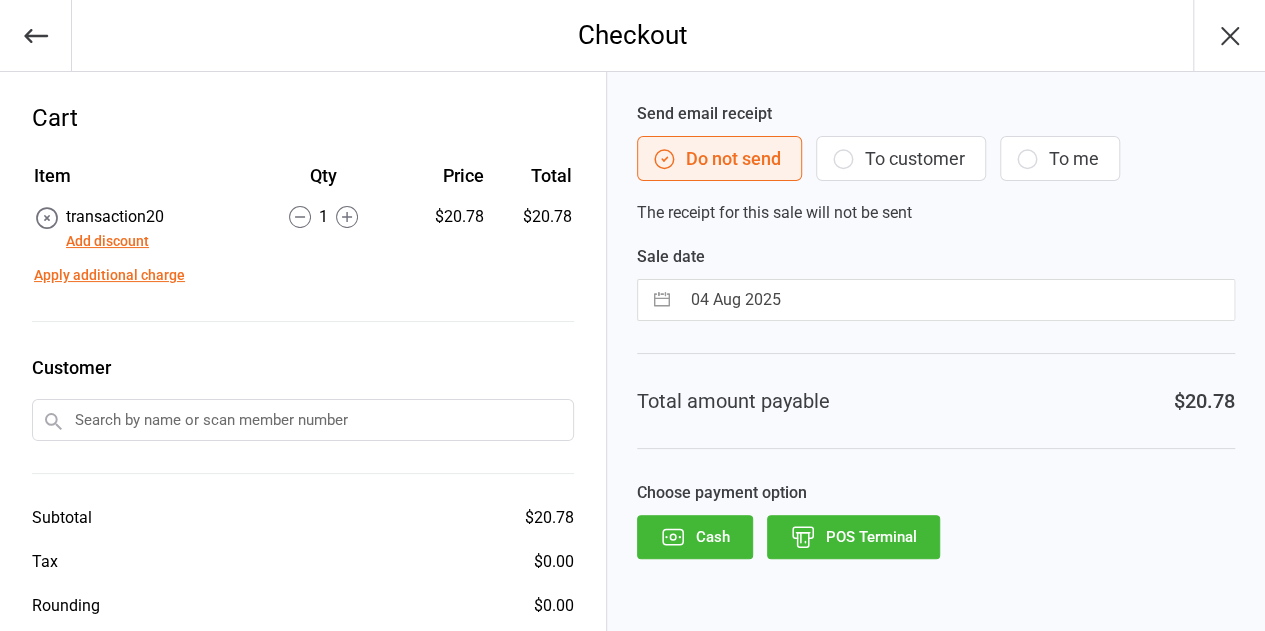 click at bounding box center [303, 420] 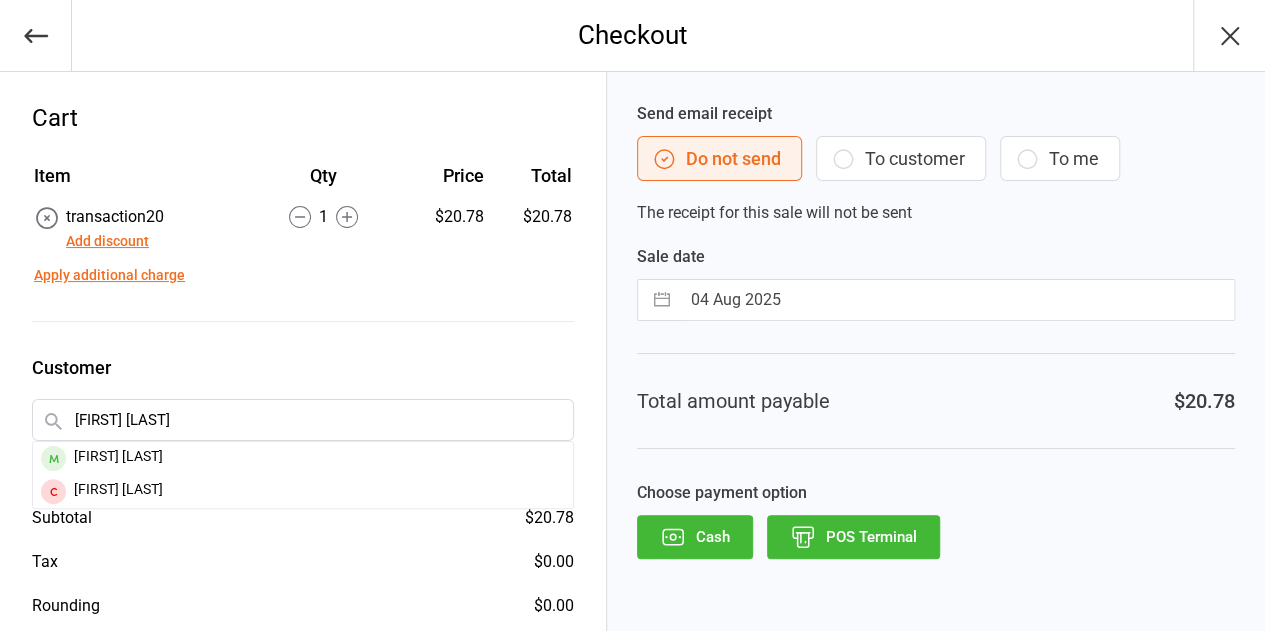 type on "megan woods" 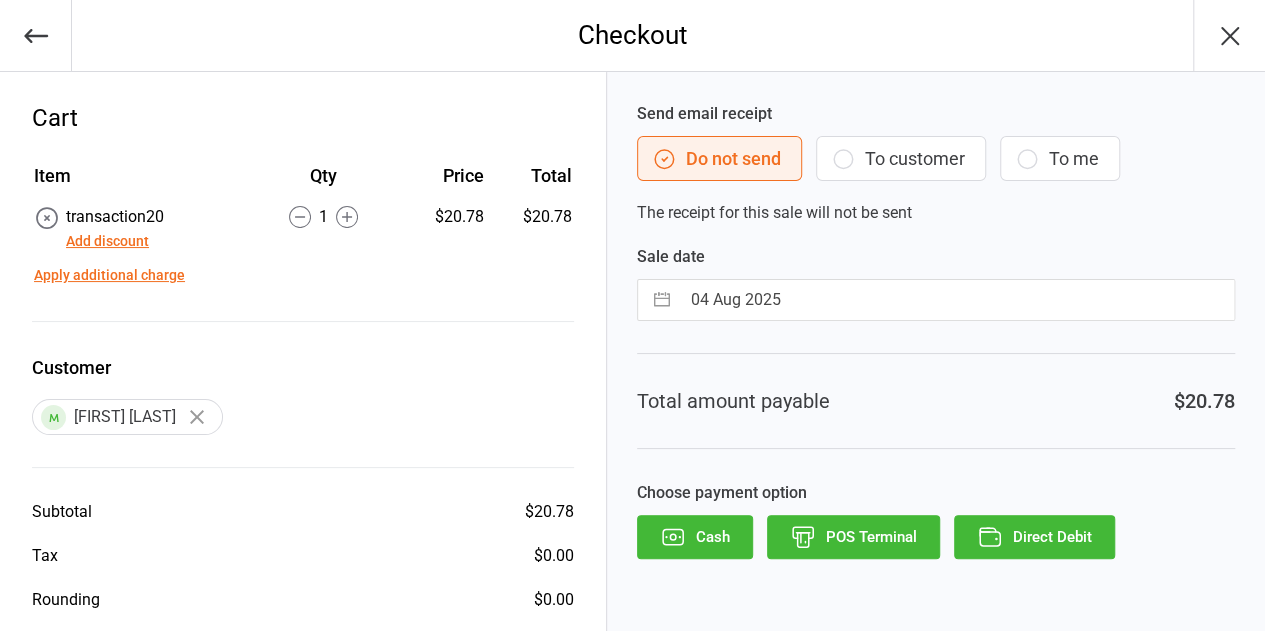 click on "To customer" at bounding box center [901, 158] 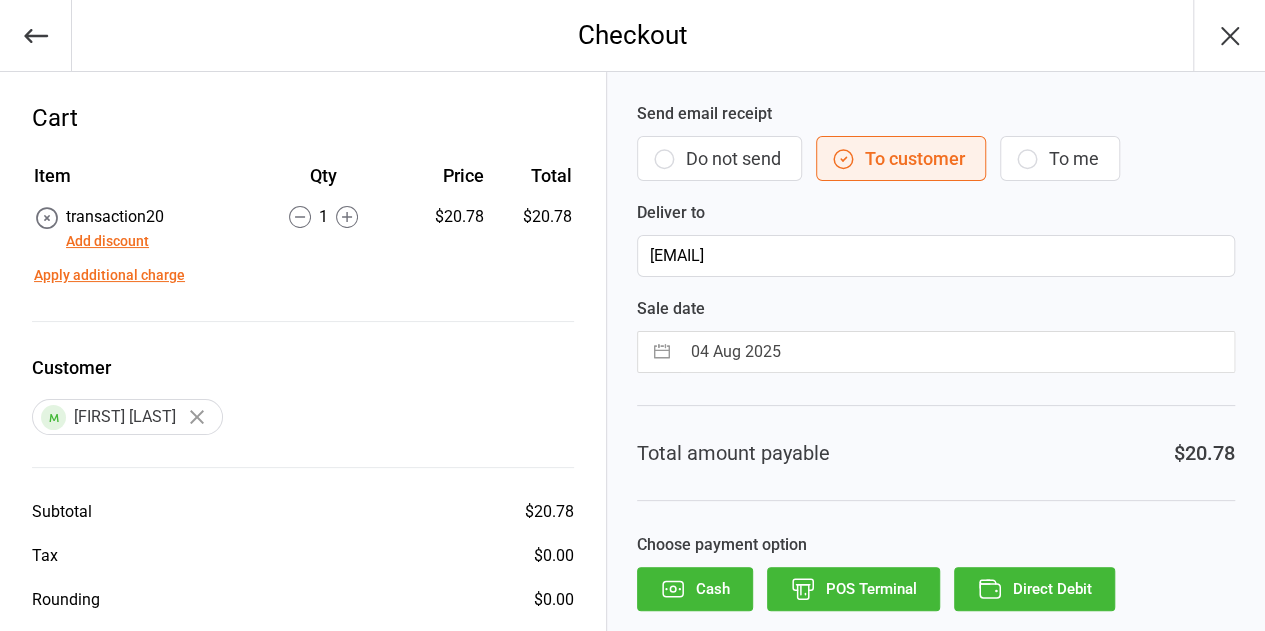 click on "POS Terminal" at bounding box center [853, 589] 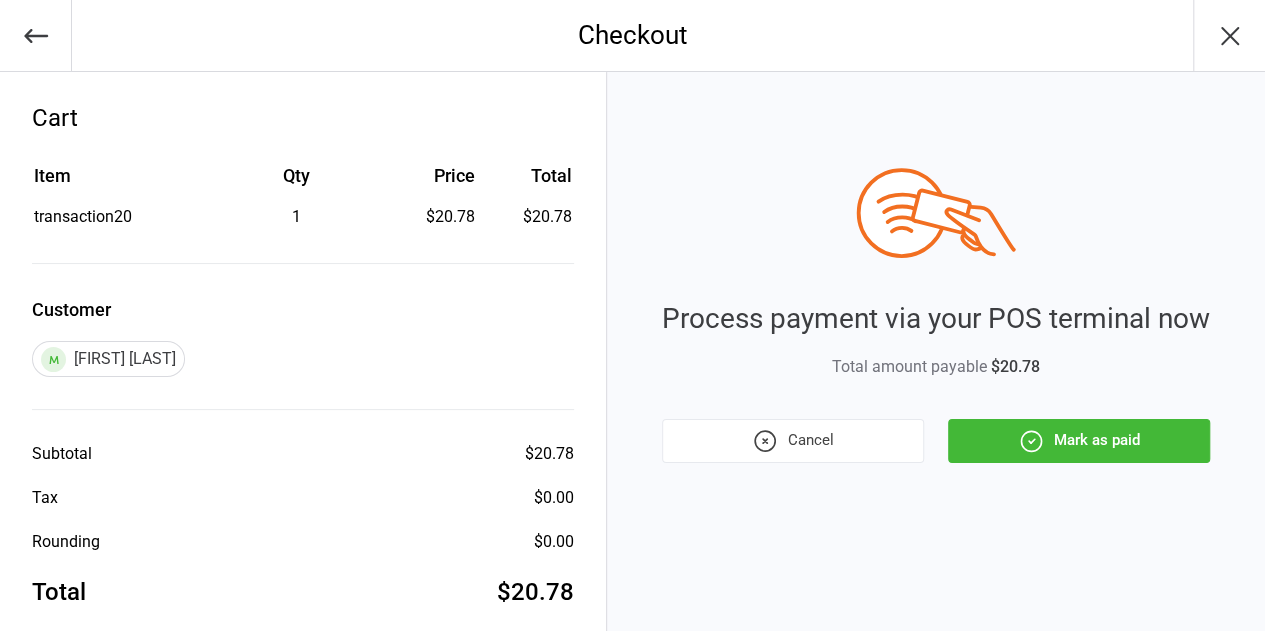 click on "Cancel" at bounding box center (793, 441) 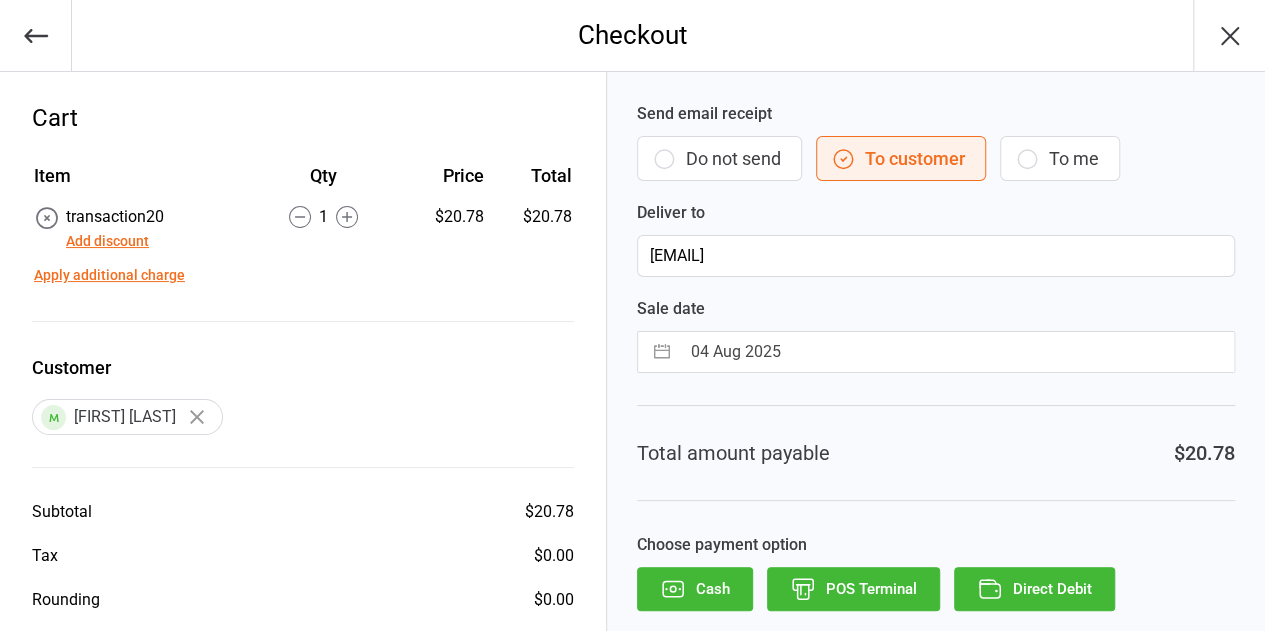 click on "Direct Debit" at bounding box center (1034, 589) 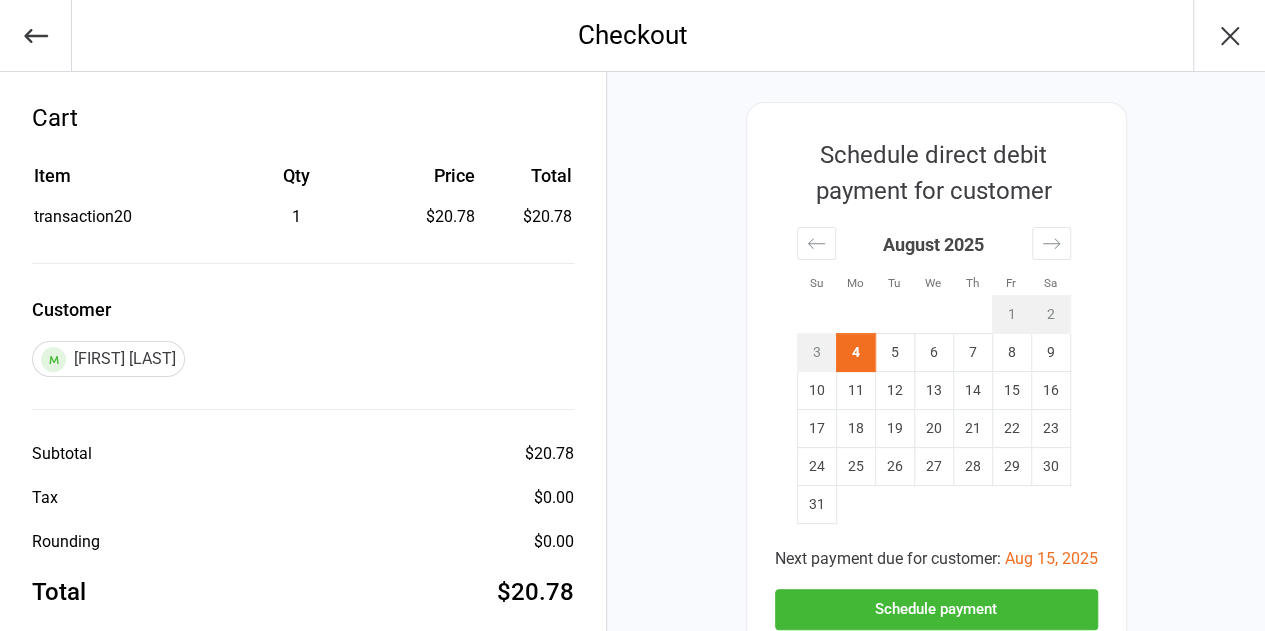 click on "Schedule payment" at bounding box center (936, 609) 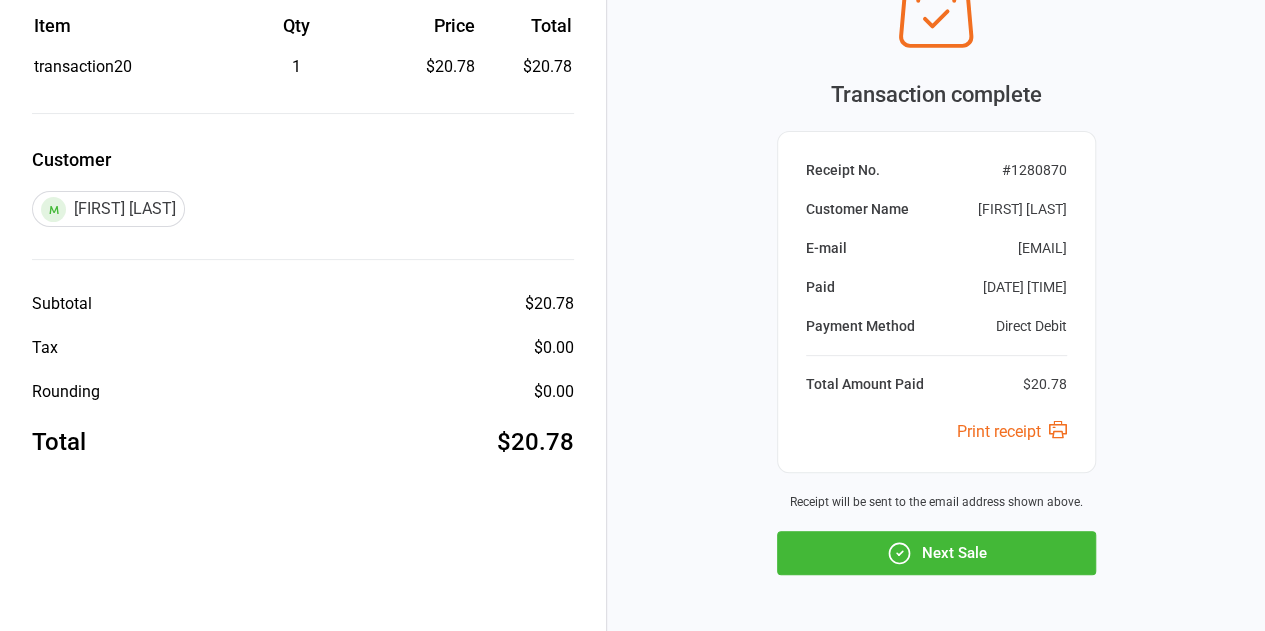 scroll, scrollTop: 155, scrollLeft: 0, axis: vertical 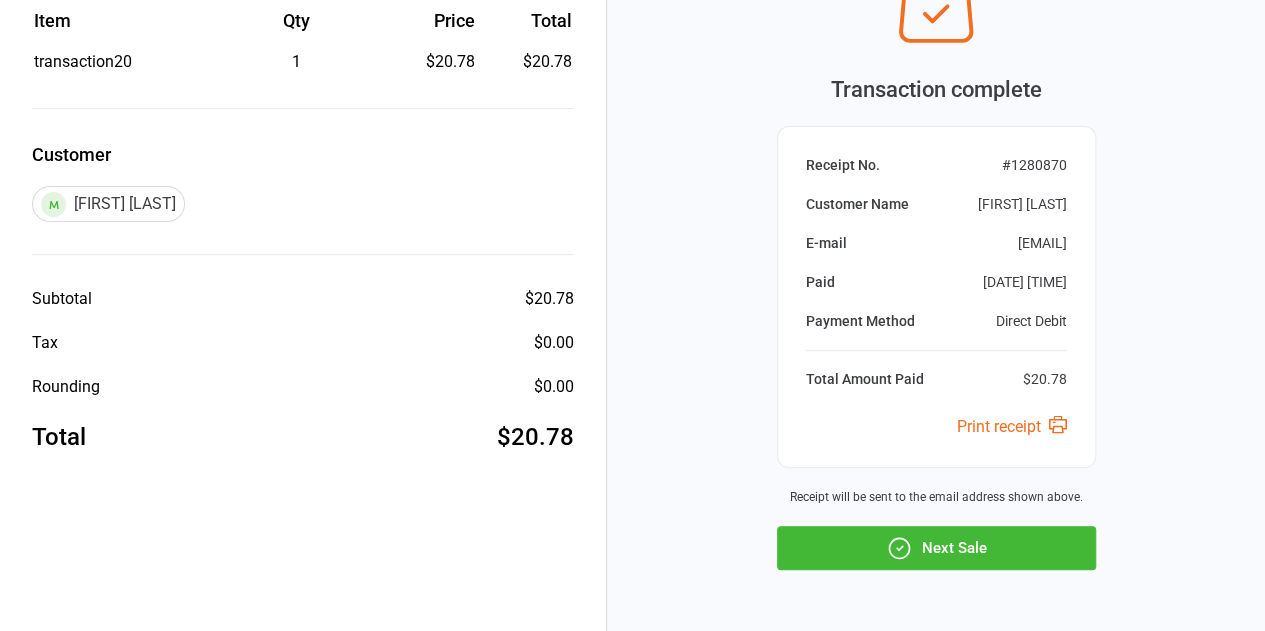 click on "Transaction complete Receipt No. # 1280870 Customer Name megan wood E-mail  txrockdogges@yahoo.com Paid Aug 4, 2025 7:07pm Payment Method Direct Debit Total Amount Paid $20.78 Print receipt  Receipt will be sent to the email address shown above. Next Sale" at bounding box center (936, 258) 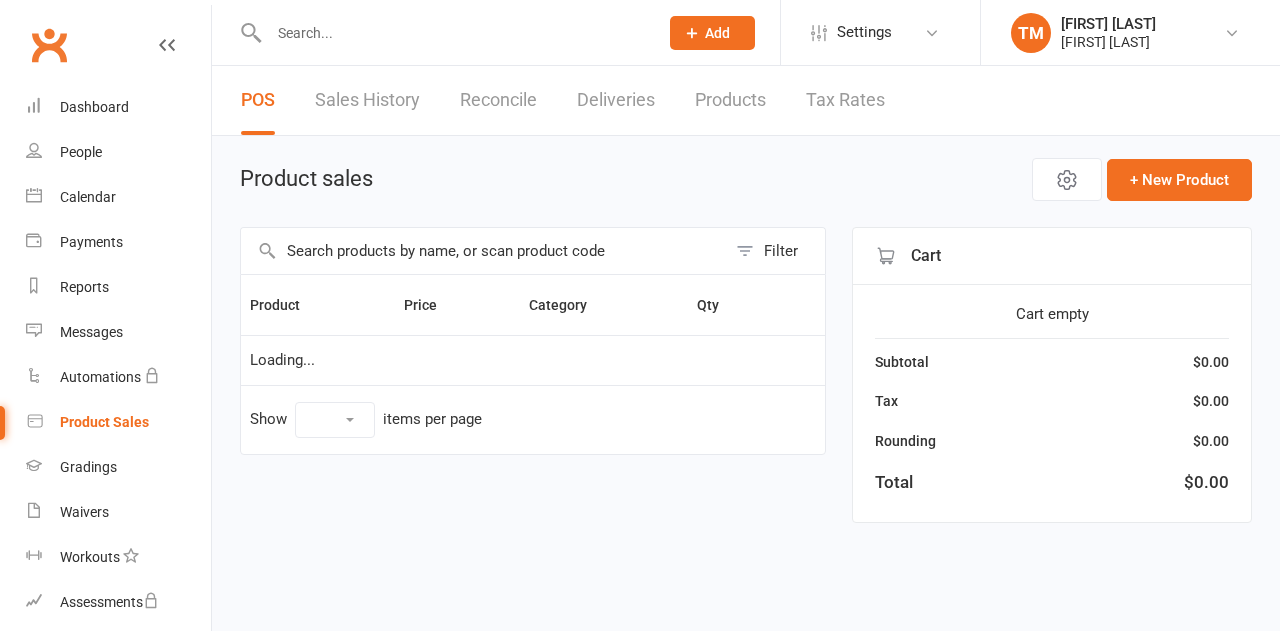 select on "100" 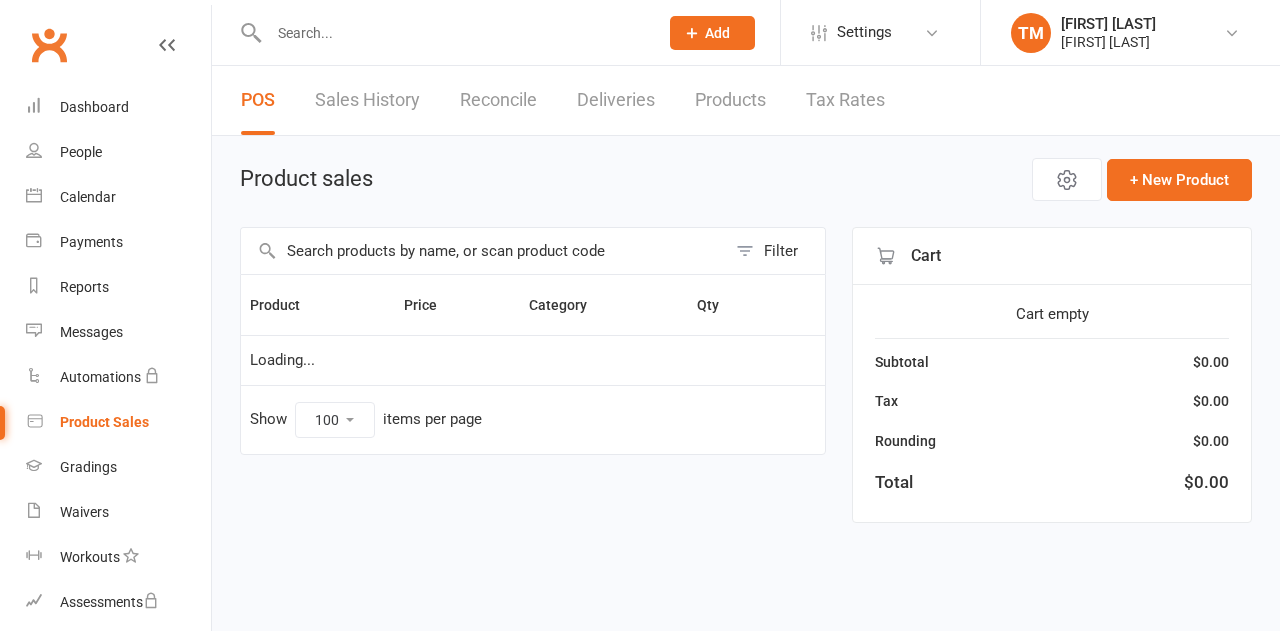 scroll, scrollTop: 0, scrollLeft: 0, axis: both 